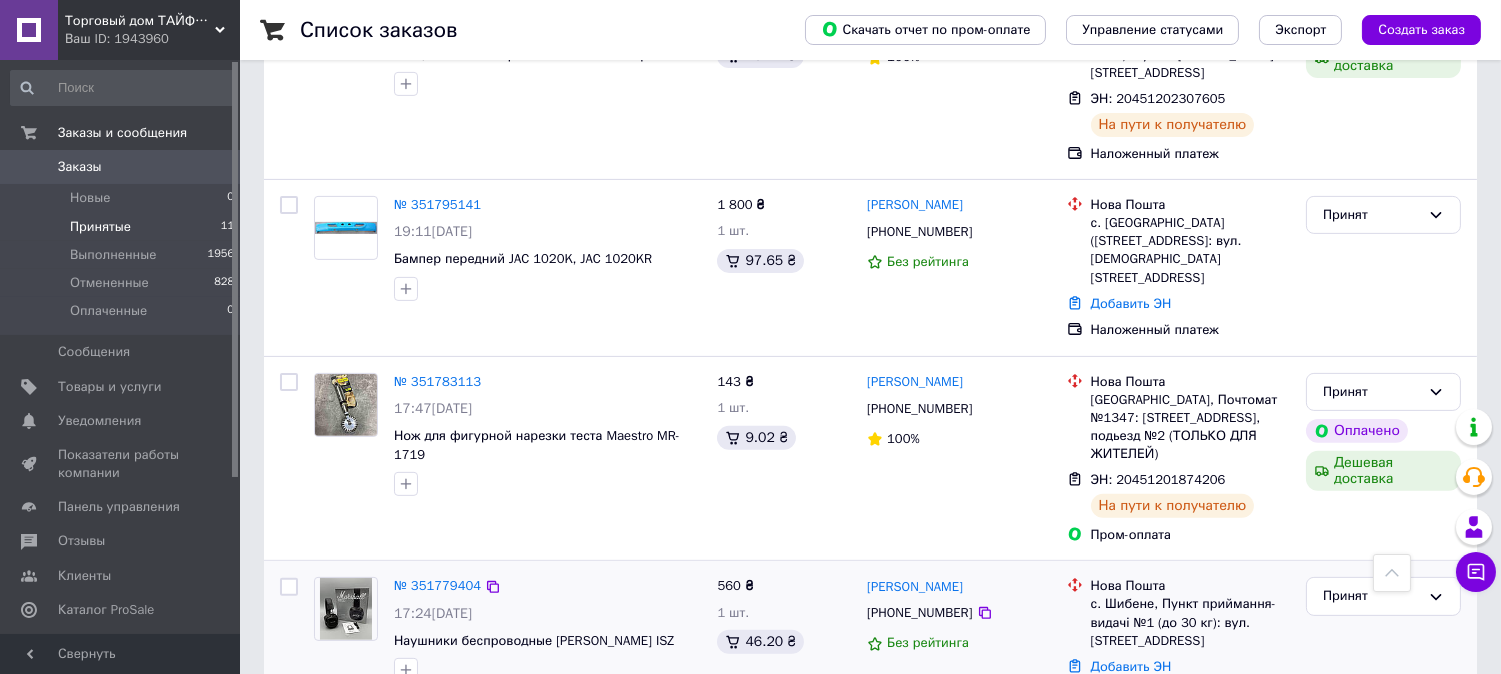 scroll, scrollTop: 1320, scrollLeft: 0, axis: vertical 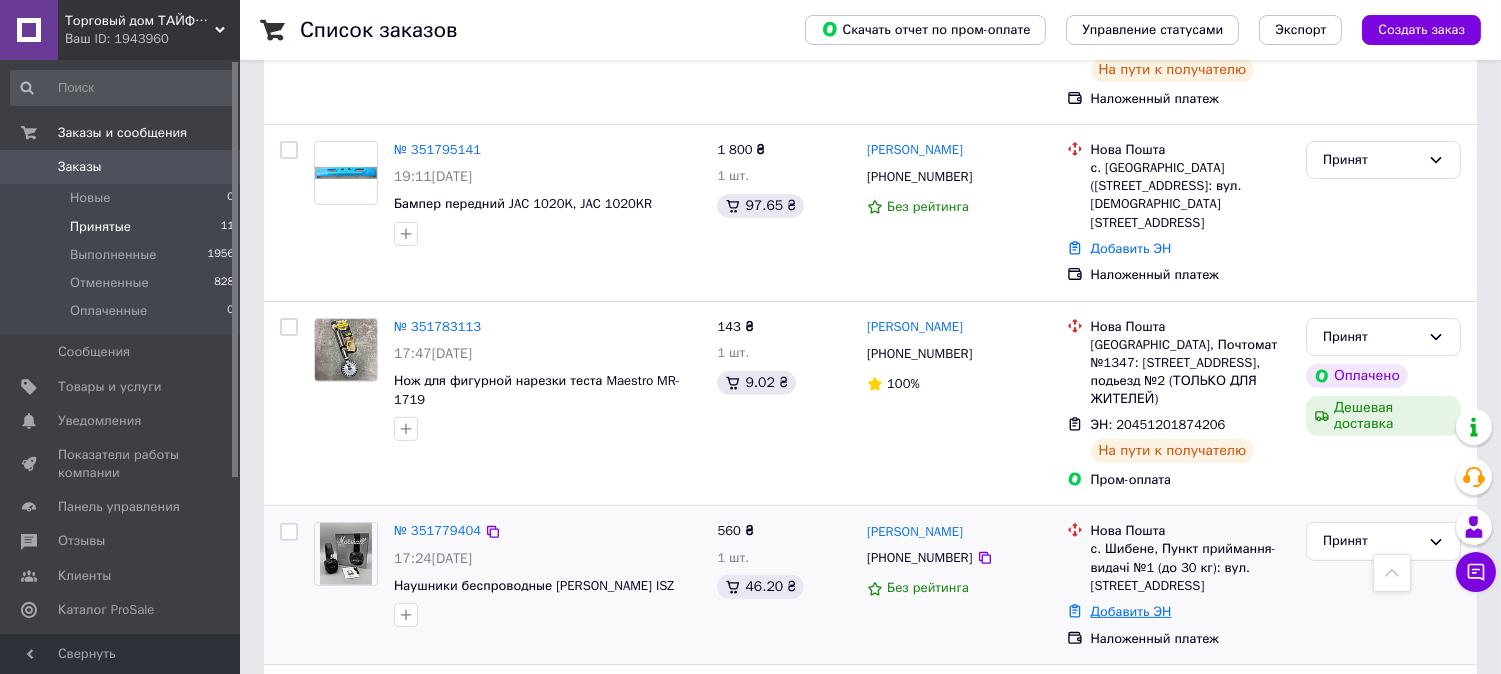 click on "Добавить ЭН" at bounding box center [1131, 611] 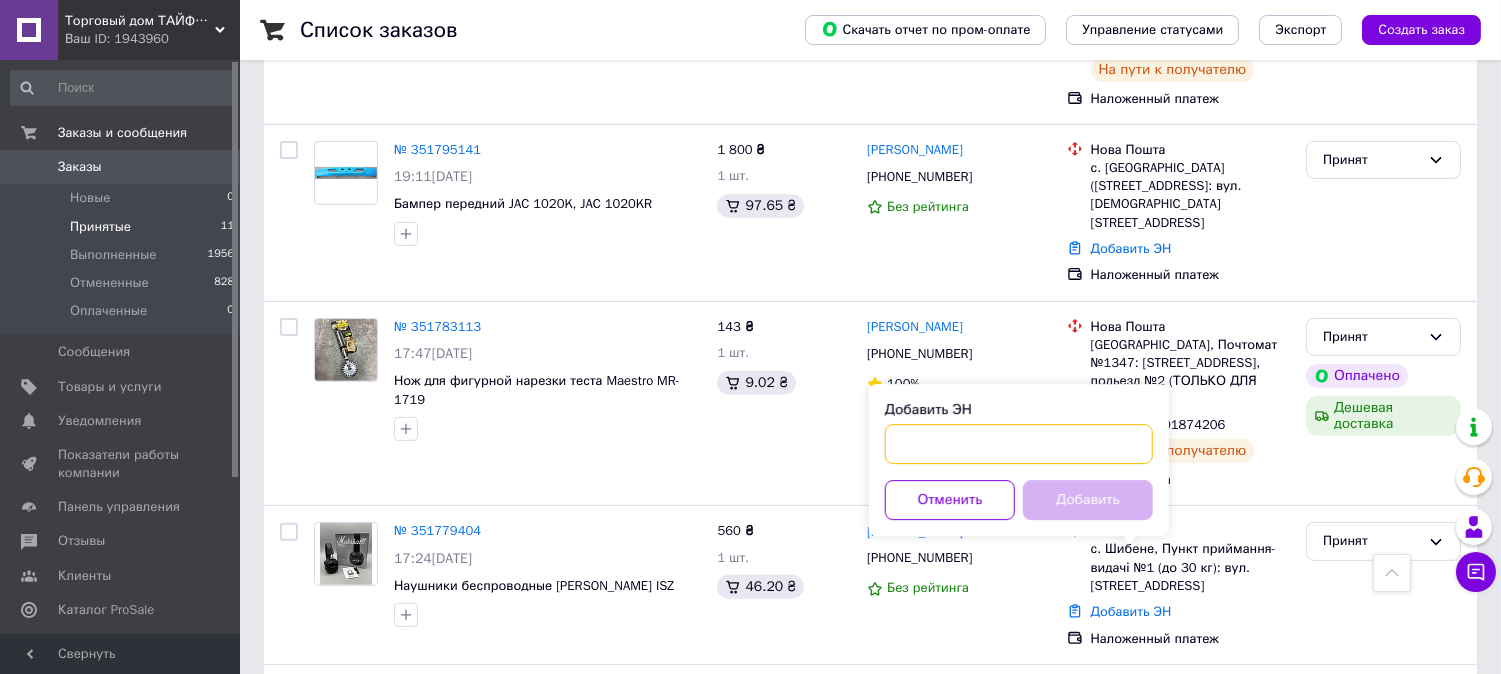 click on "Добавить ЭН" at bounding box center (1019, 444) 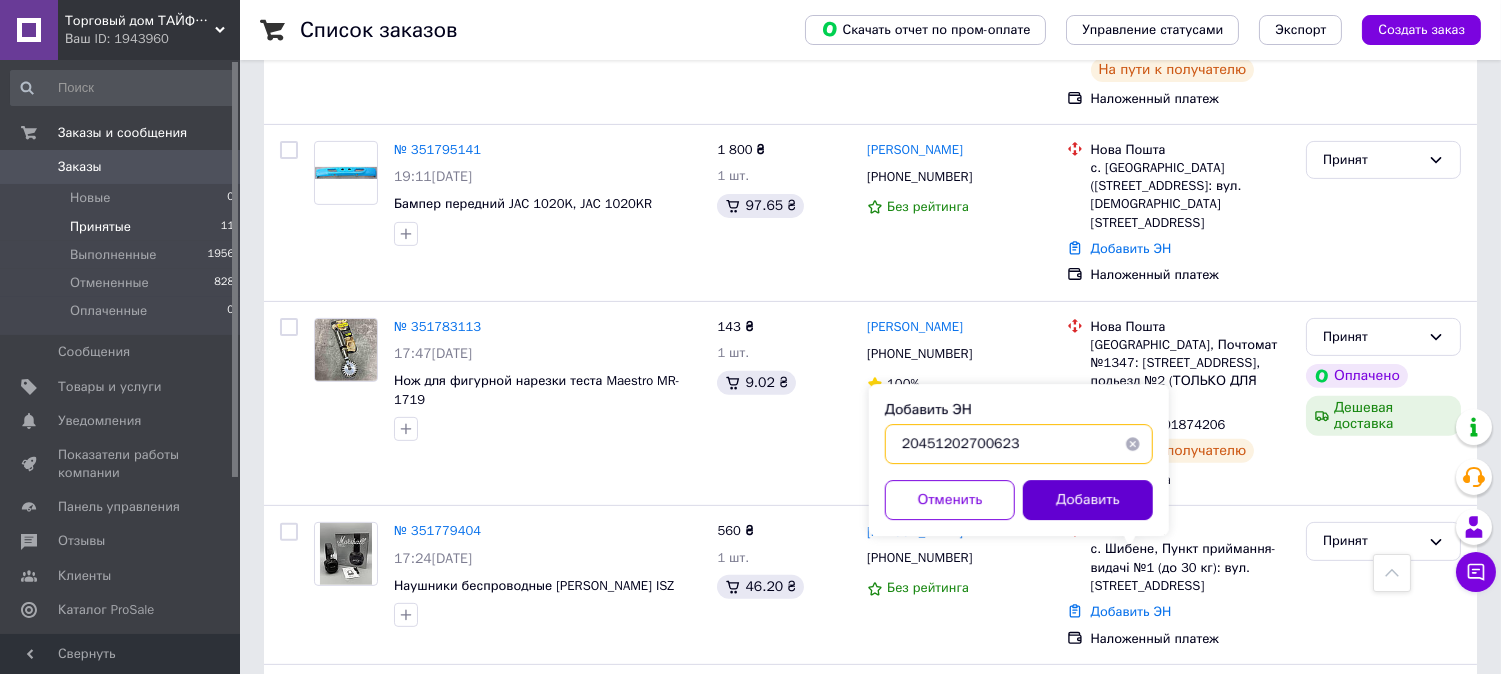 type on "20451202700623" 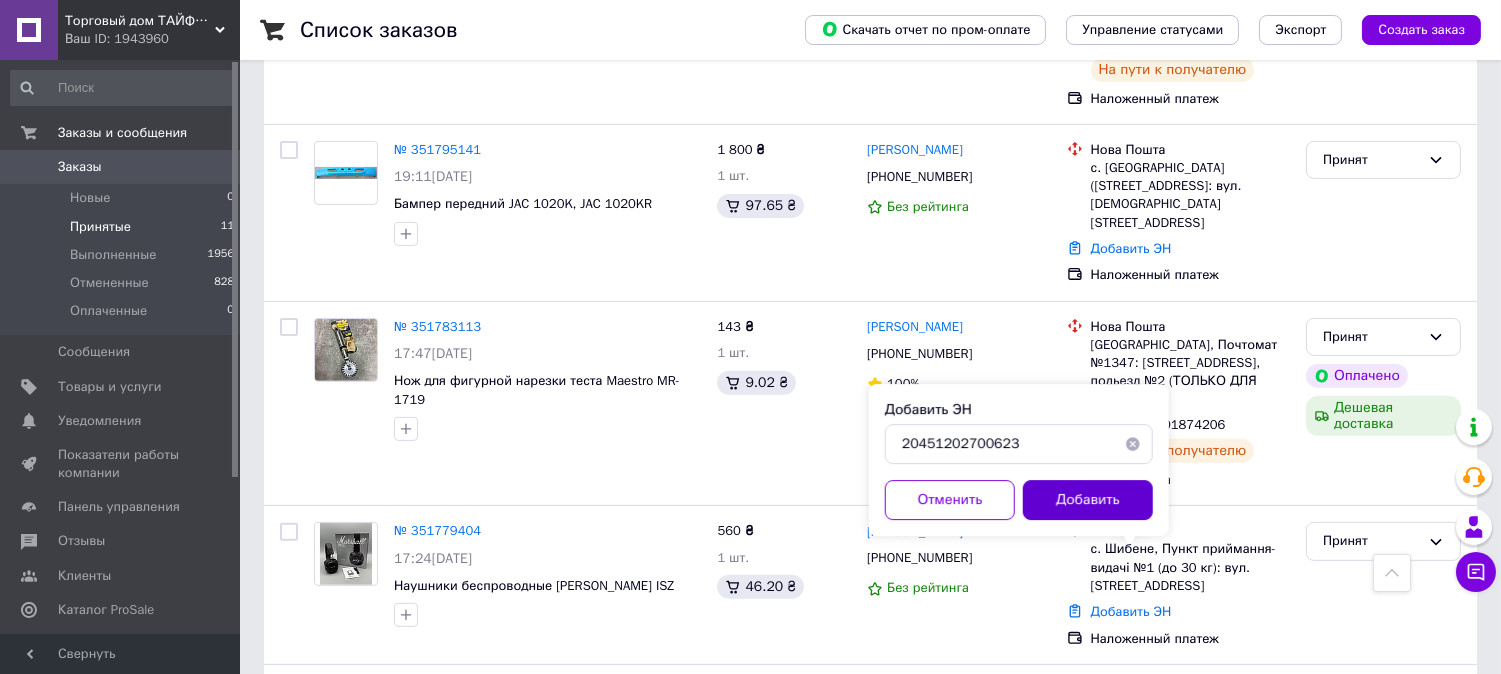 click on "Добавить" at bounding box center (1088, 500) 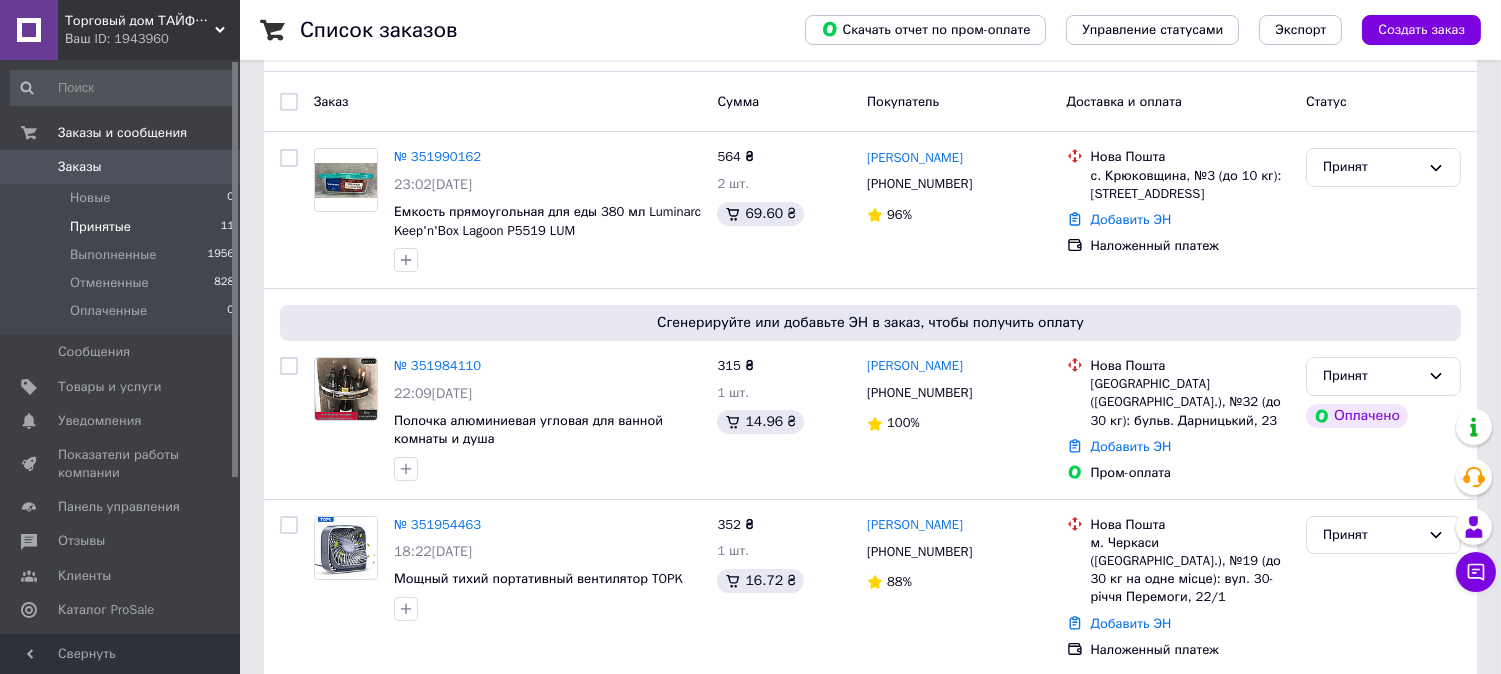 scroll, scrollTop: 208, scrollLeft: 0, axis: vertical 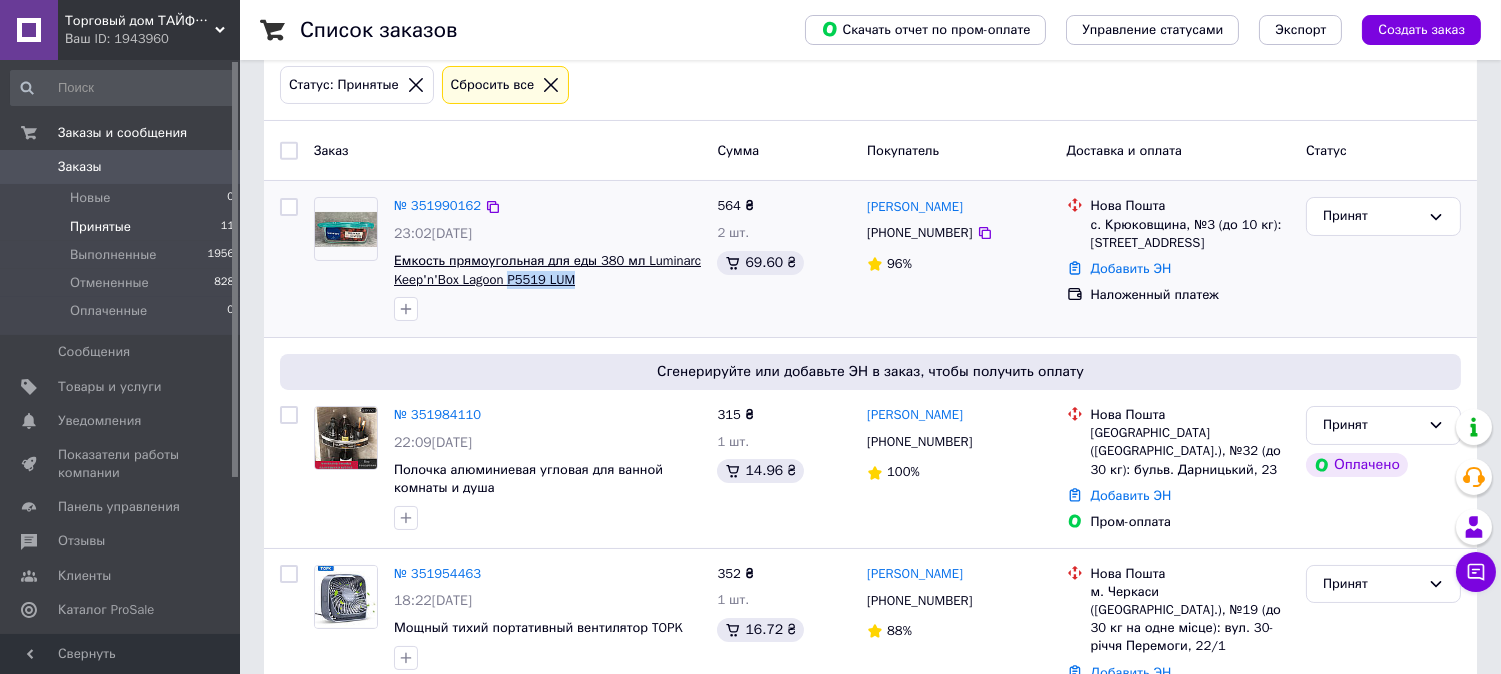 drag, startPoint x: 606, startPoint y: 278, endPoint x: 510, endPoint y: 281, distance: 96.04687 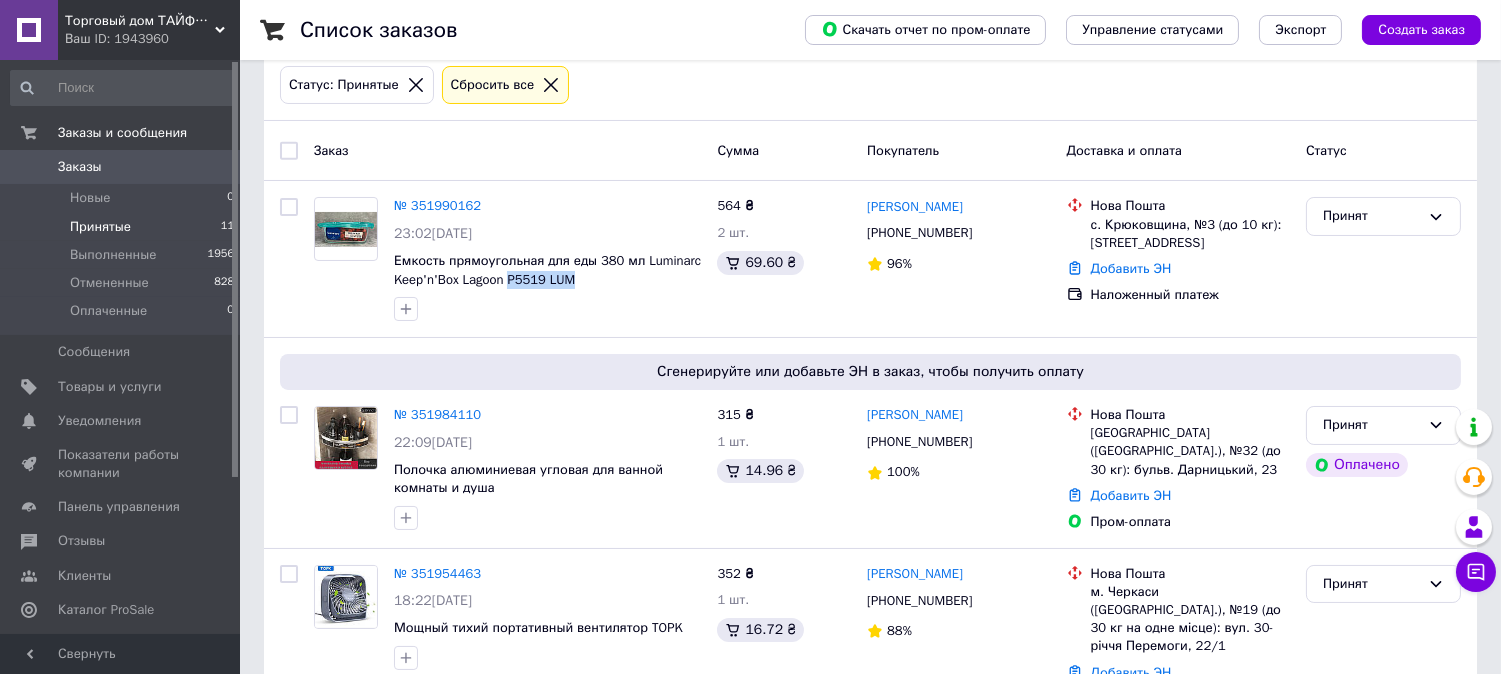 copy on "P5519 LUM" 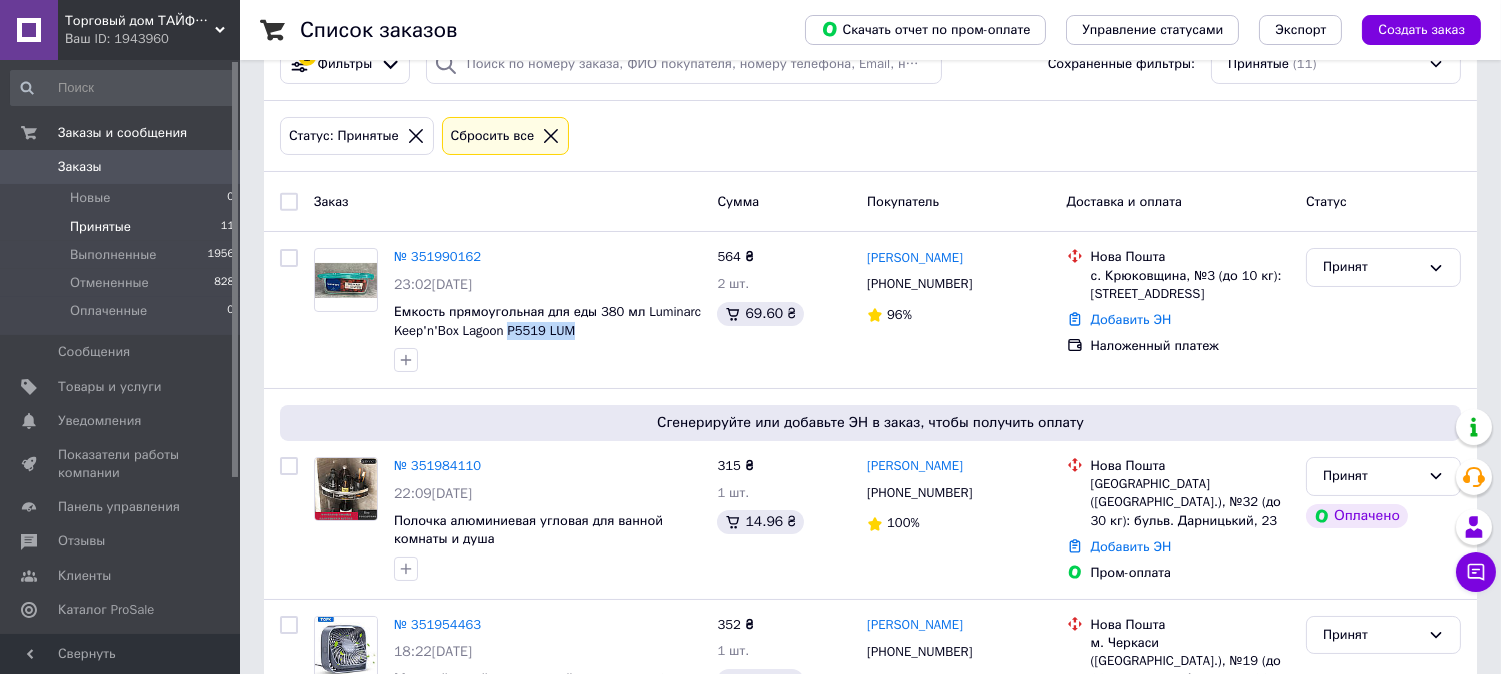 scroll, scrollTop: 0, scrollLeft: 0, axis: both 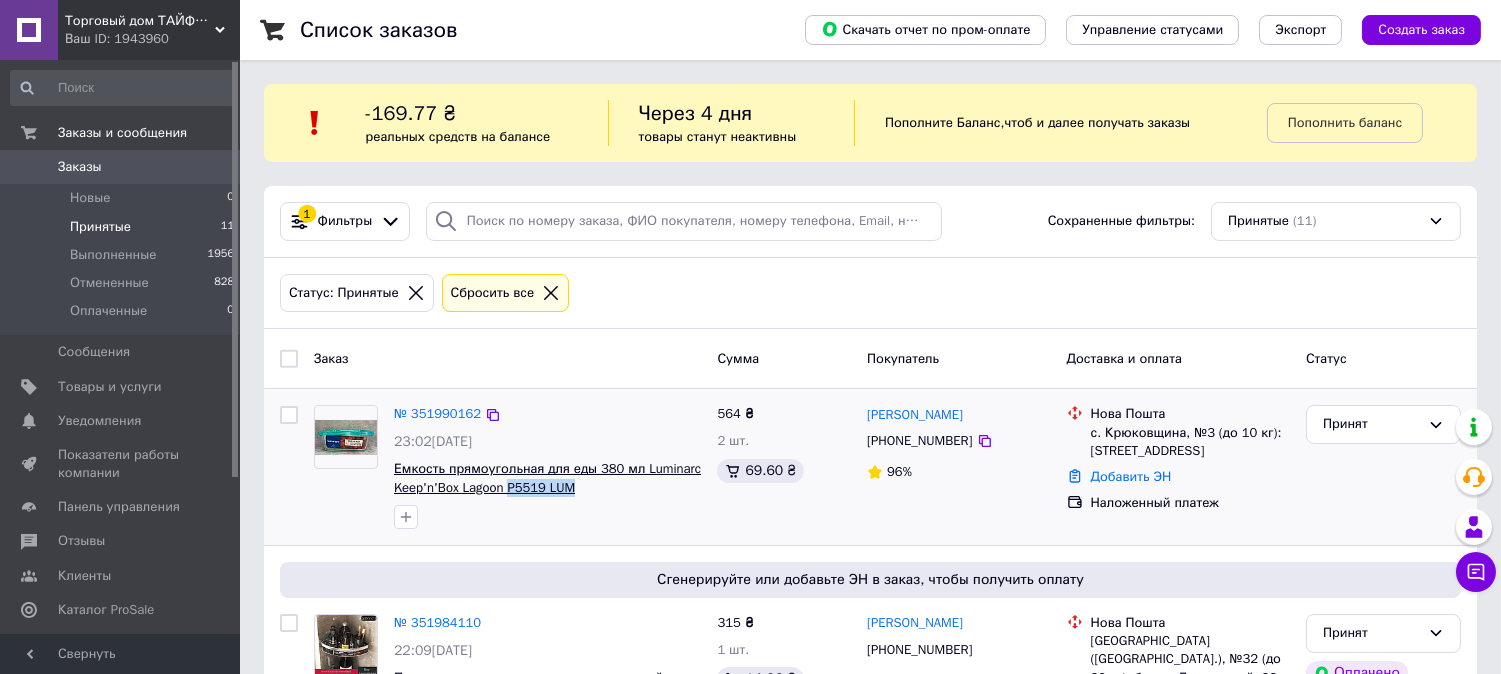 copy on "P5519 LUM" 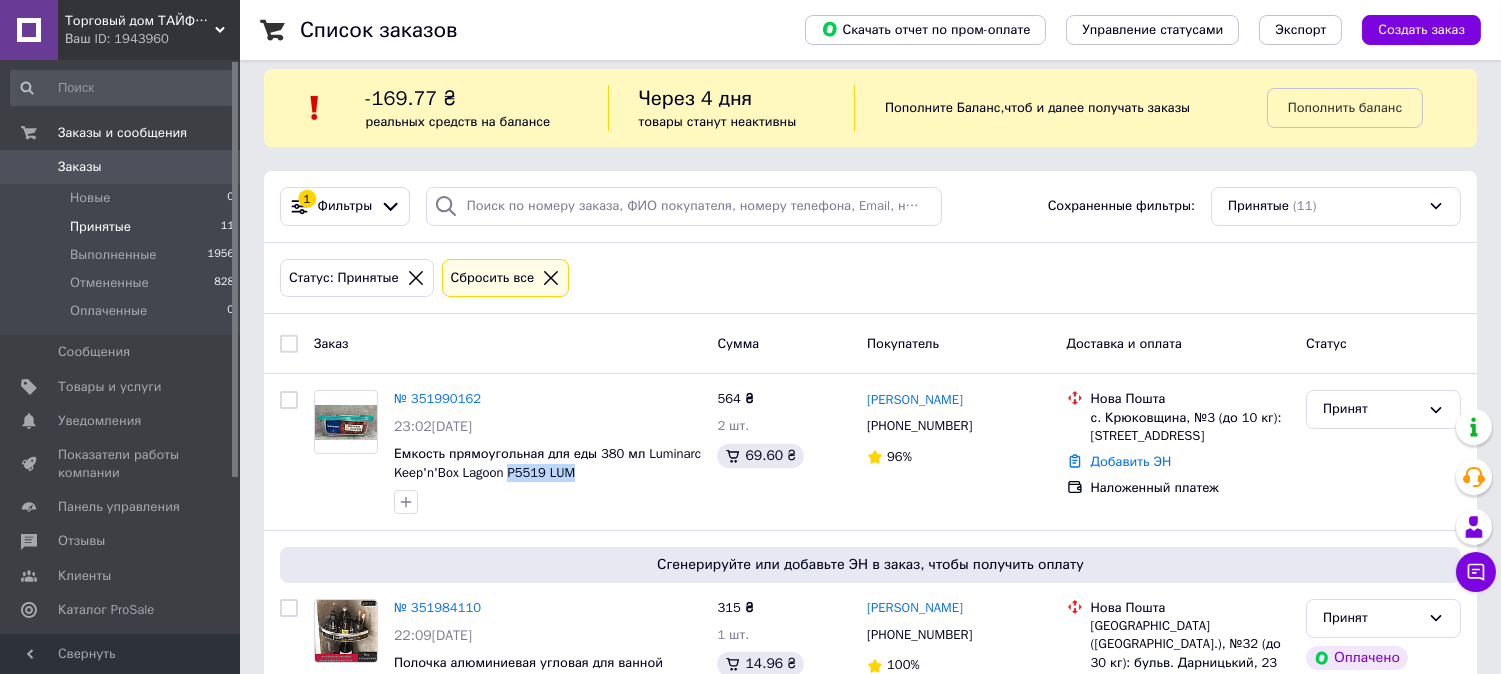 scroll, scrollTop: 222, scrollLeft: 0, axis: vertical 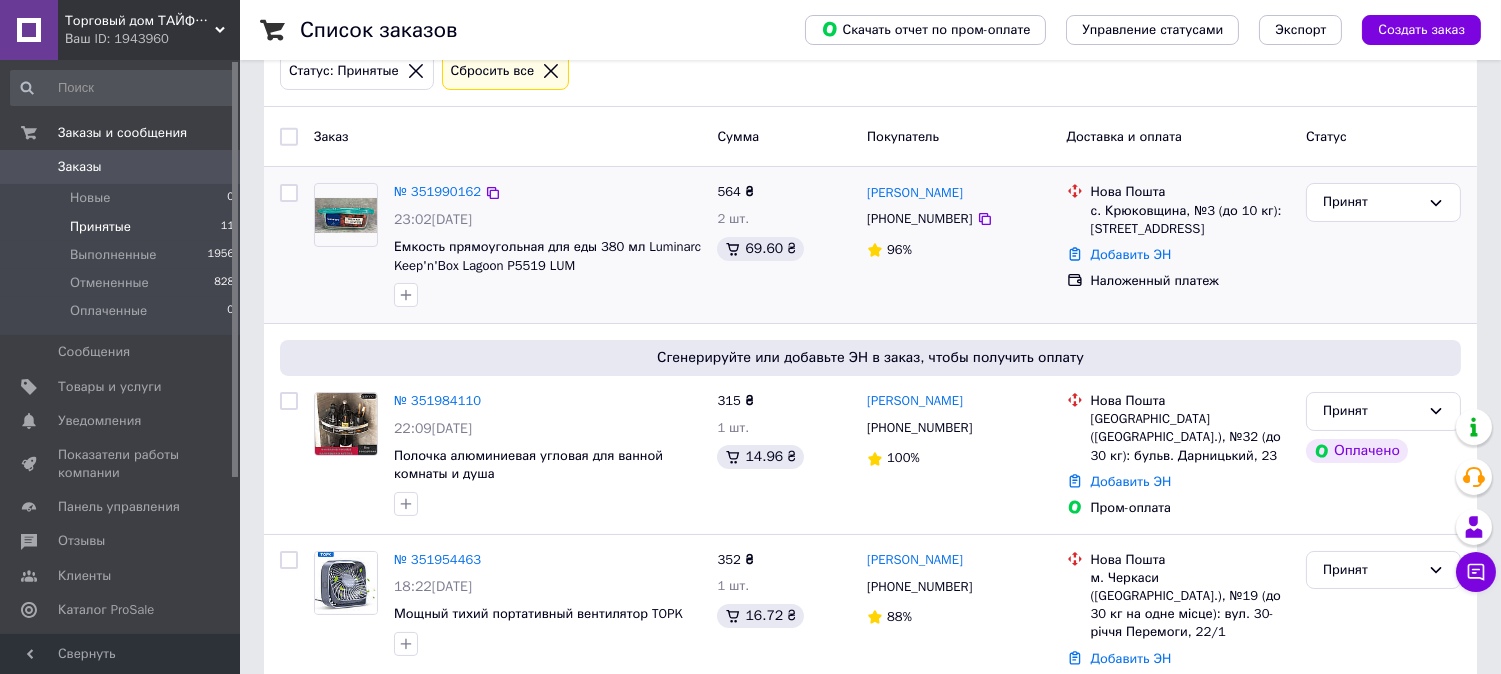 click on "[PHONE_NUMBER]" at bounding box center [919, 219] 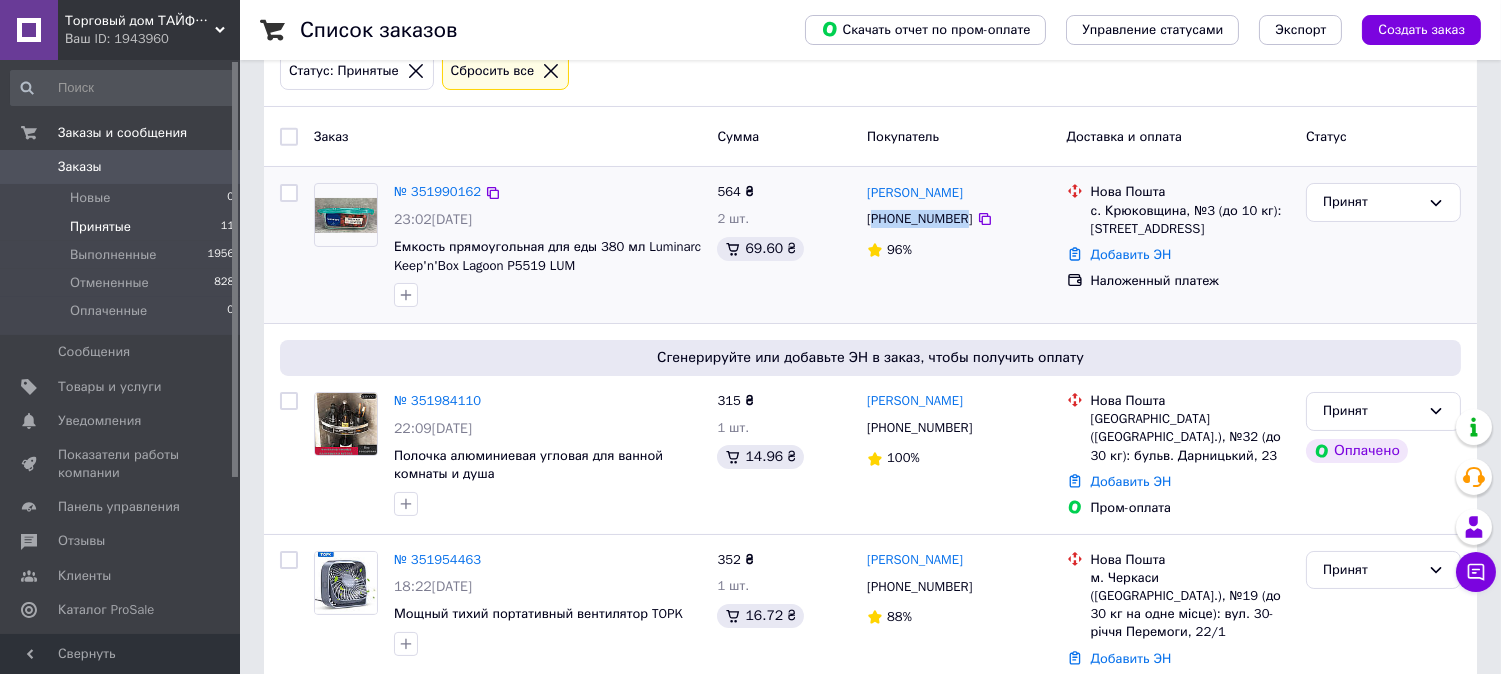 click on "[PHONE_NUMBER]" at bounding box center (919, 219) 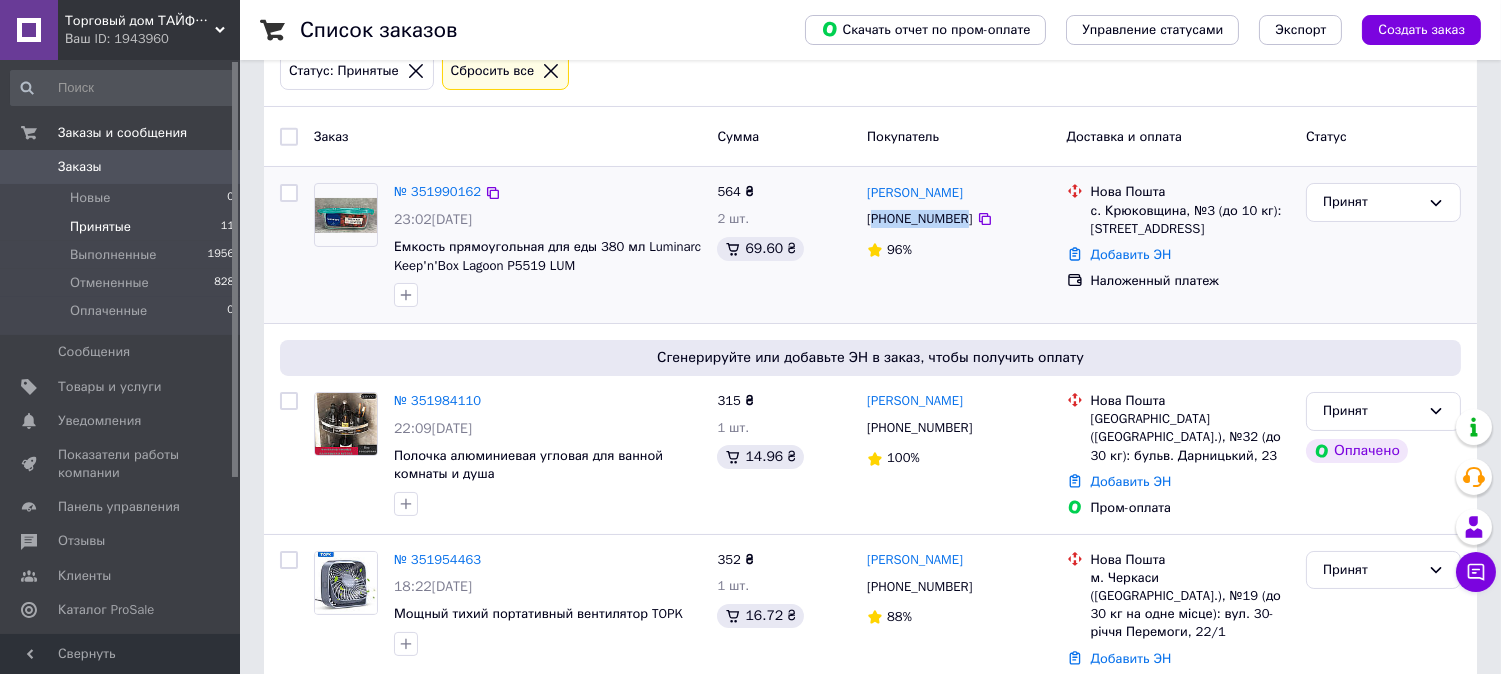 copy on "380977692782" 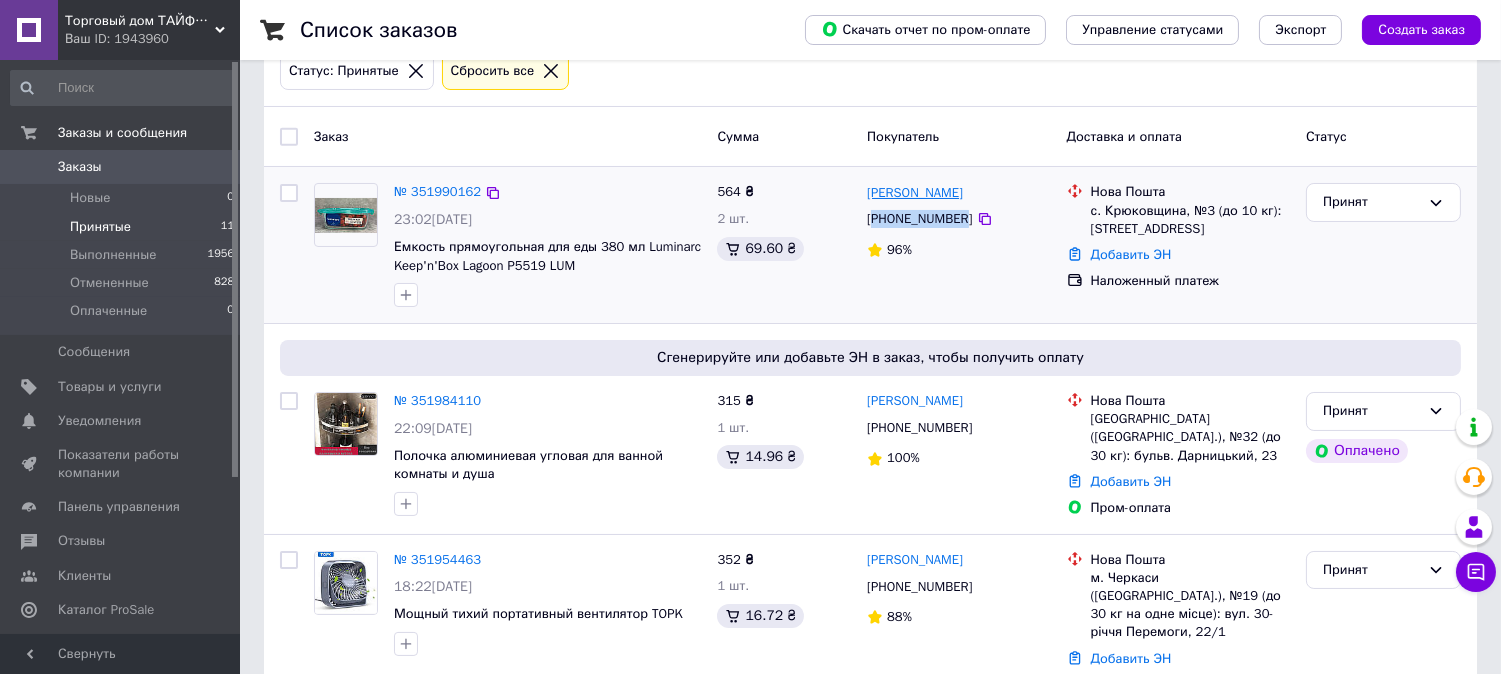 drag, startPoint x: 985, startPoint y: 196, endPoint x: 871, endPoint y: 188, distance: 114.28036 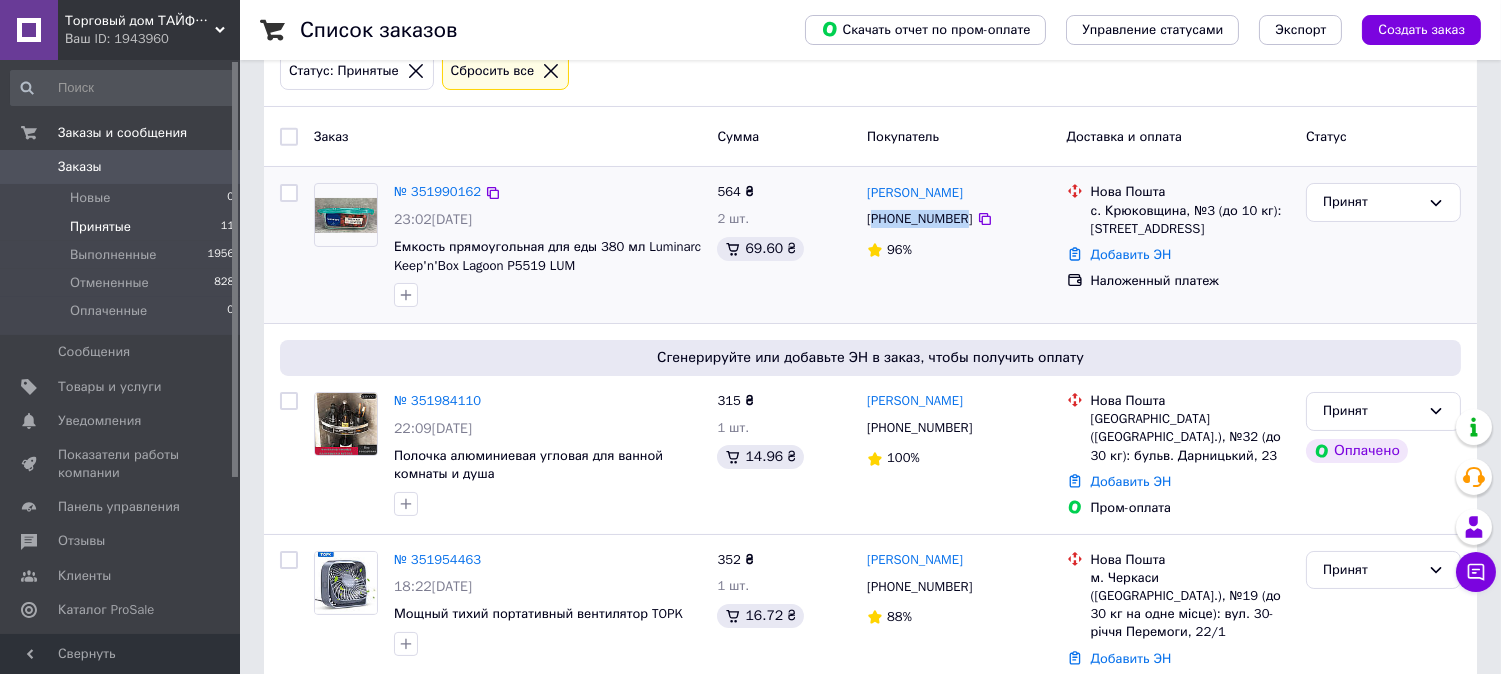 copy on "[PERSON_NAME]" 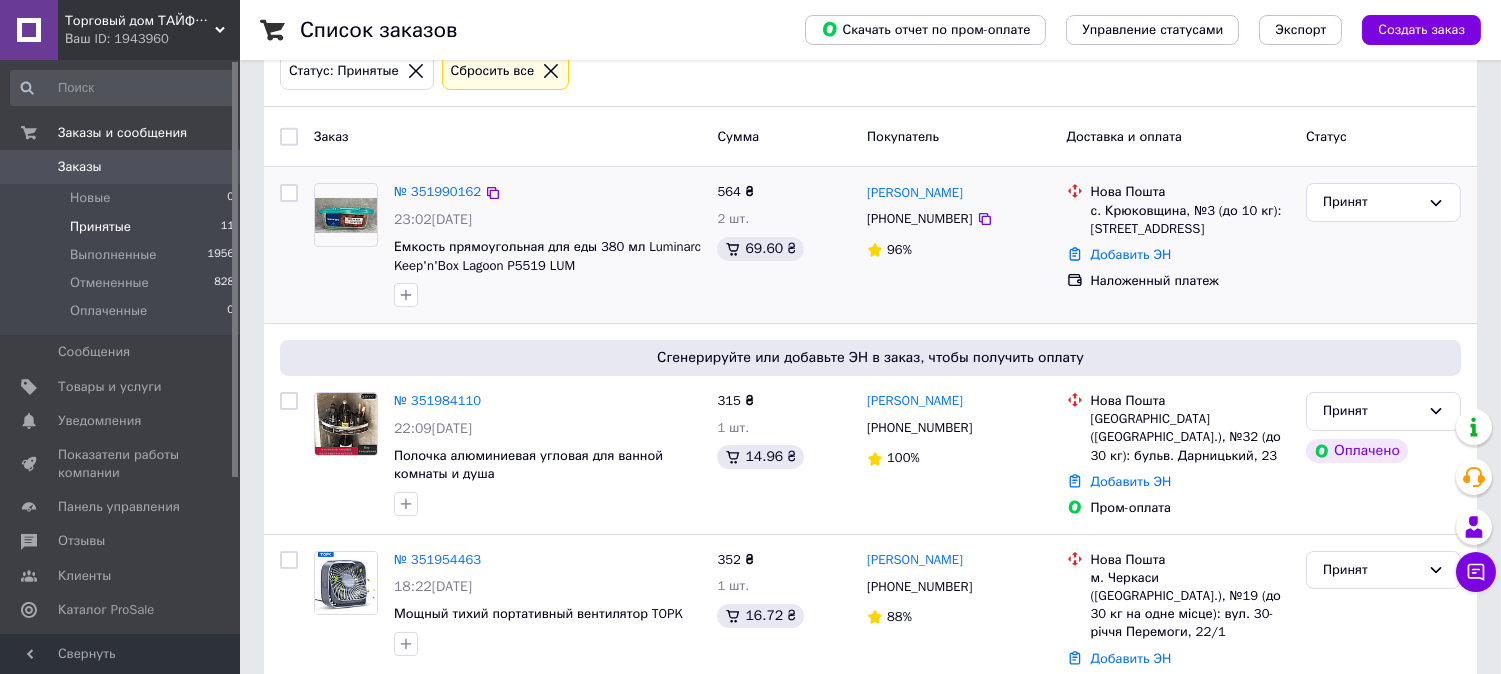 click on "с. Крюковщина, №3 (до 10 кг): [STREET_ADDRESS]" at bounding box center (1190, 220) 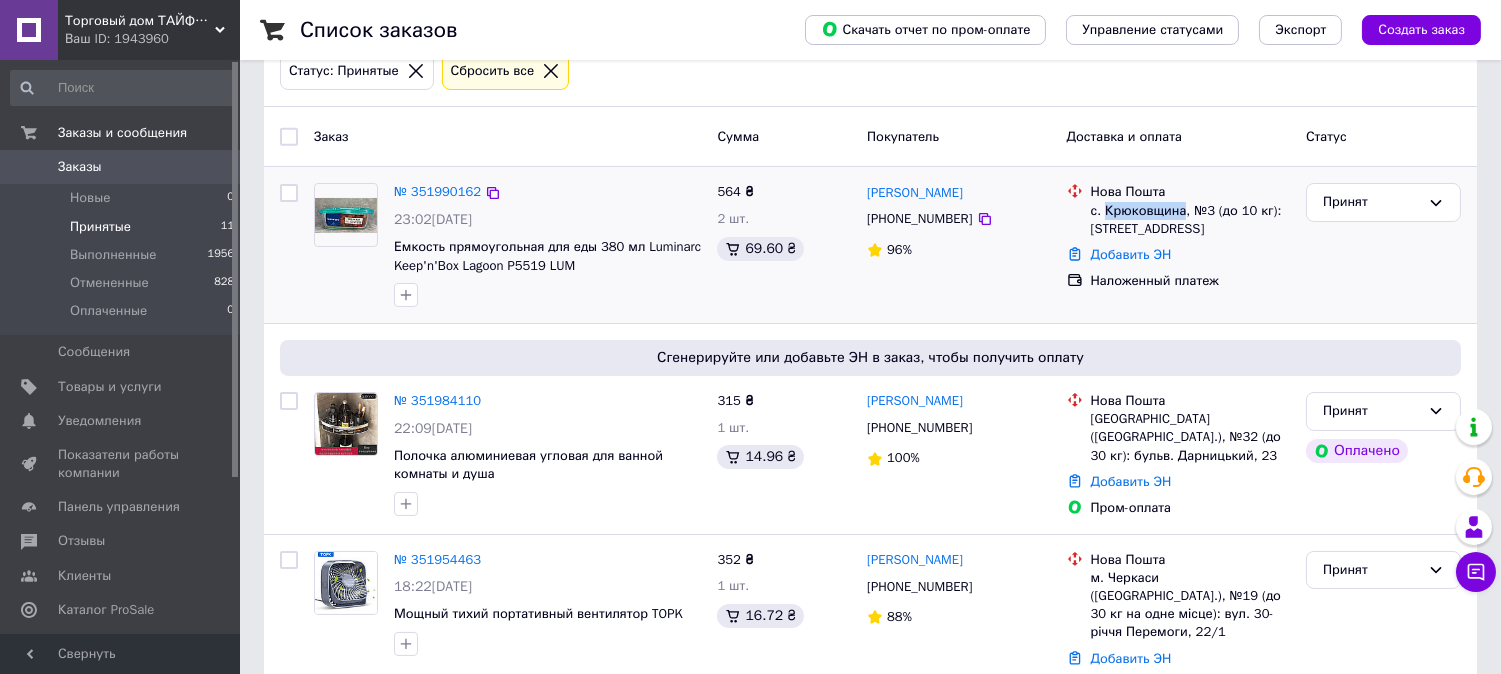click on "с. Крюковщина, №3 (до 10 кг): [STREET_ADDRESS]" at bounding box center [1190, 220] 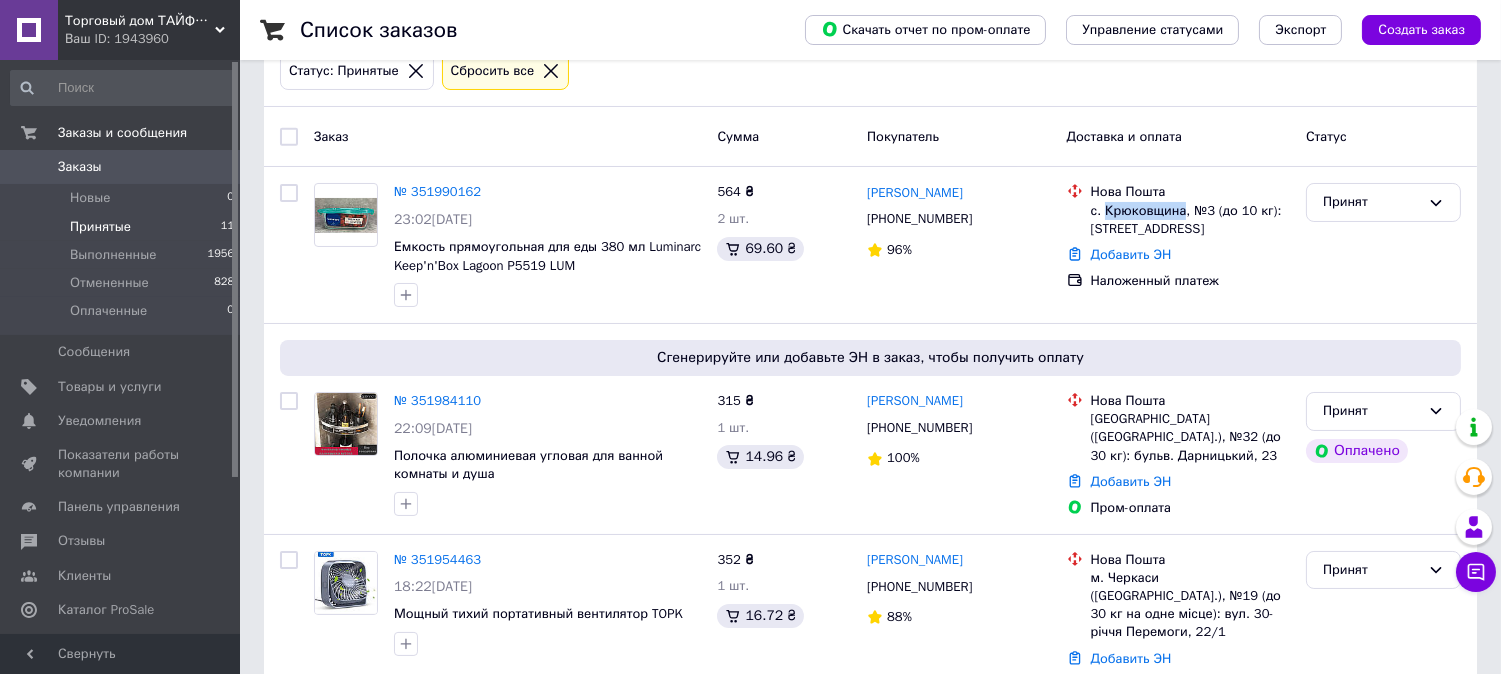 copy on "Крюковщина" 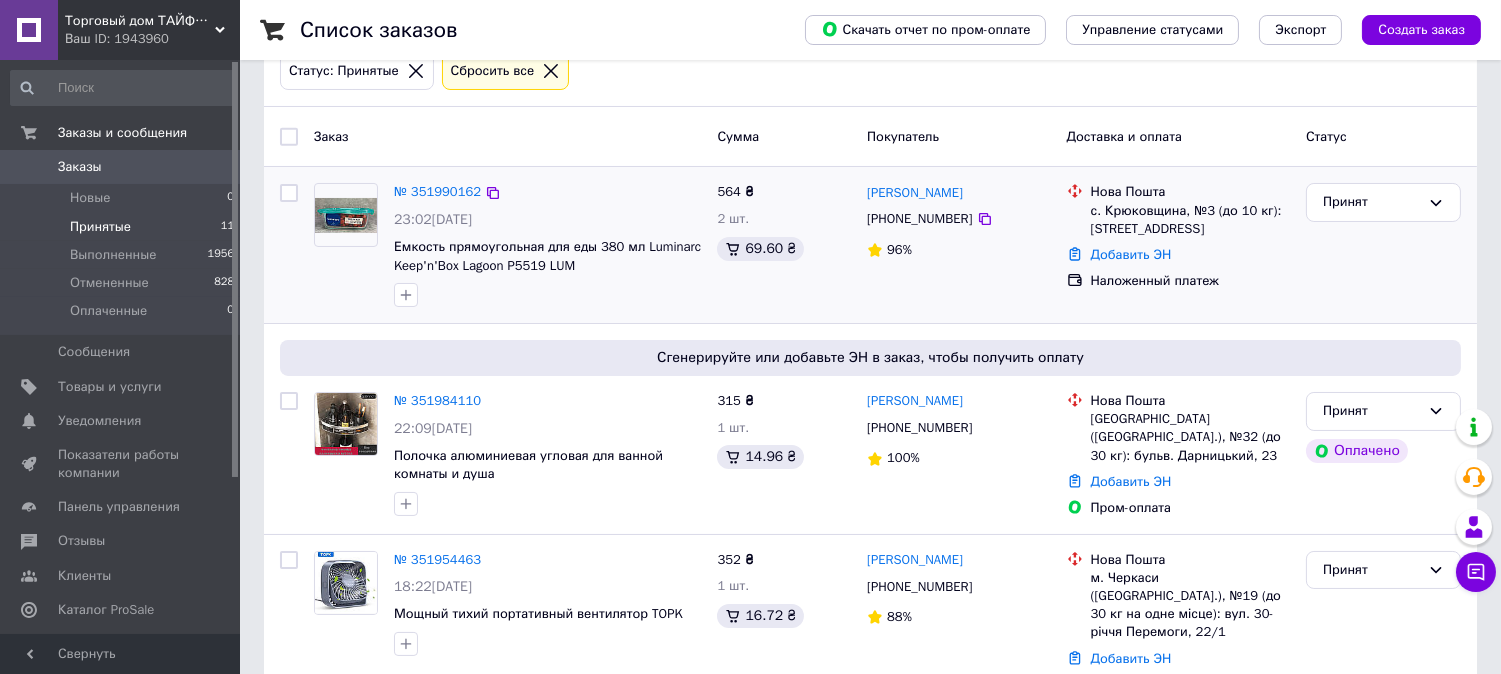 click on "[PHONE_NUMBER]" at bounding box center [919, 219] 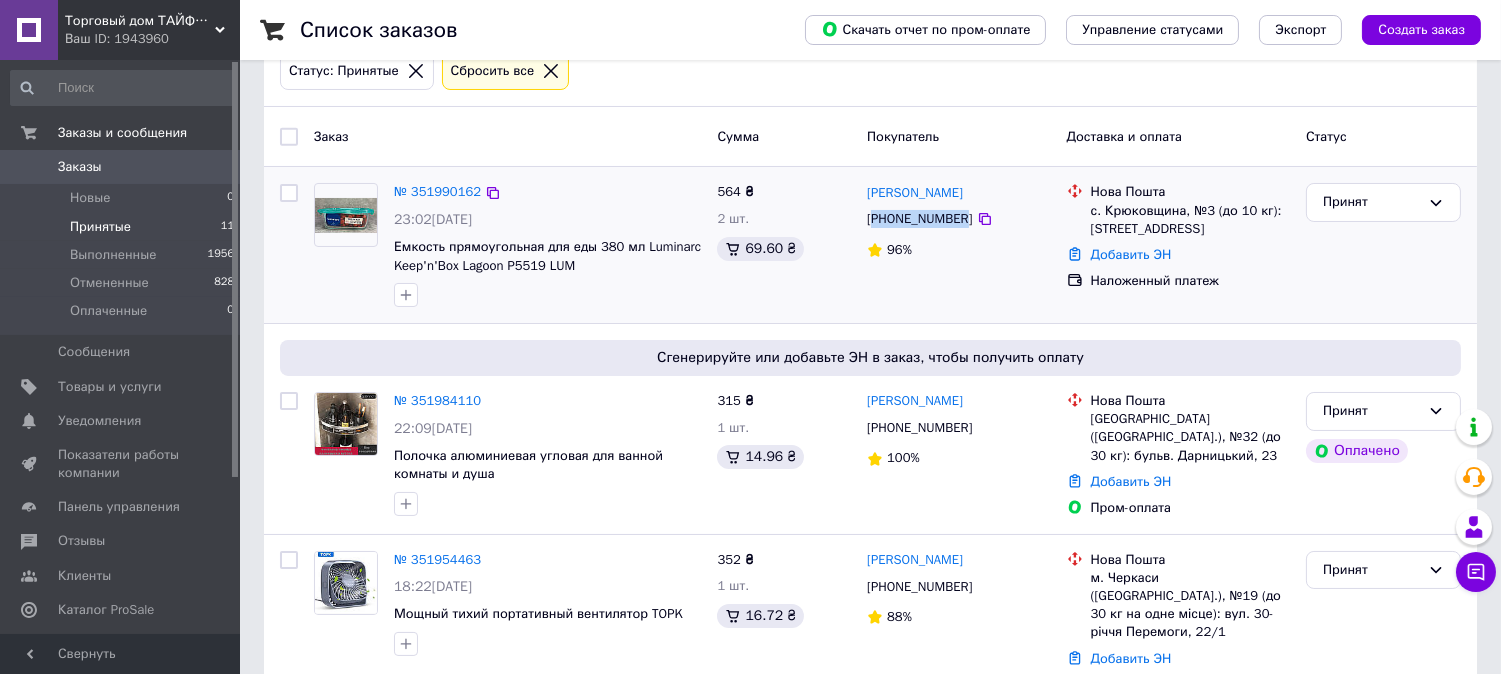 click on "[PHONE_NUMBER]" at bounding box center [919, 219] 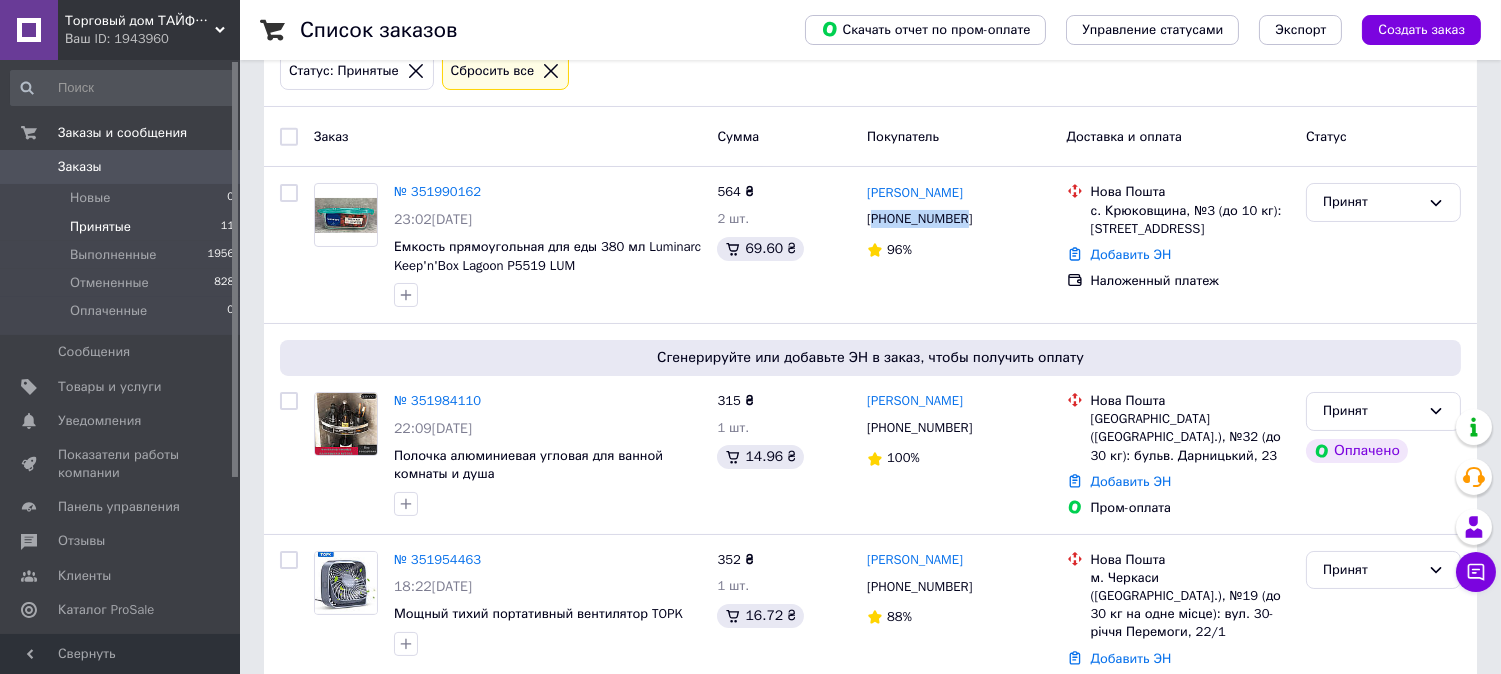 copy on "380977692782" 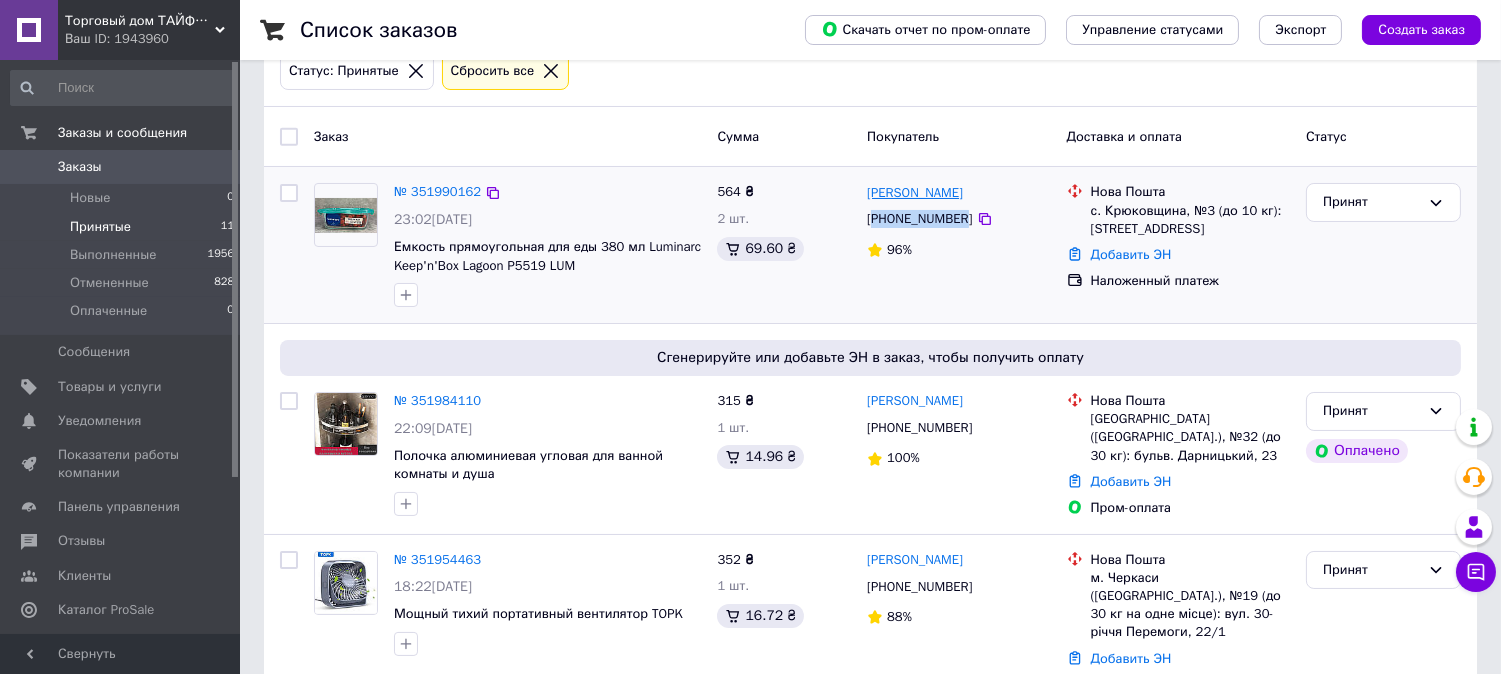 drag, startPoint x: 991, startPoint y: 194, endPoint x: 868, endPoint y: 186, distance: 123.25989 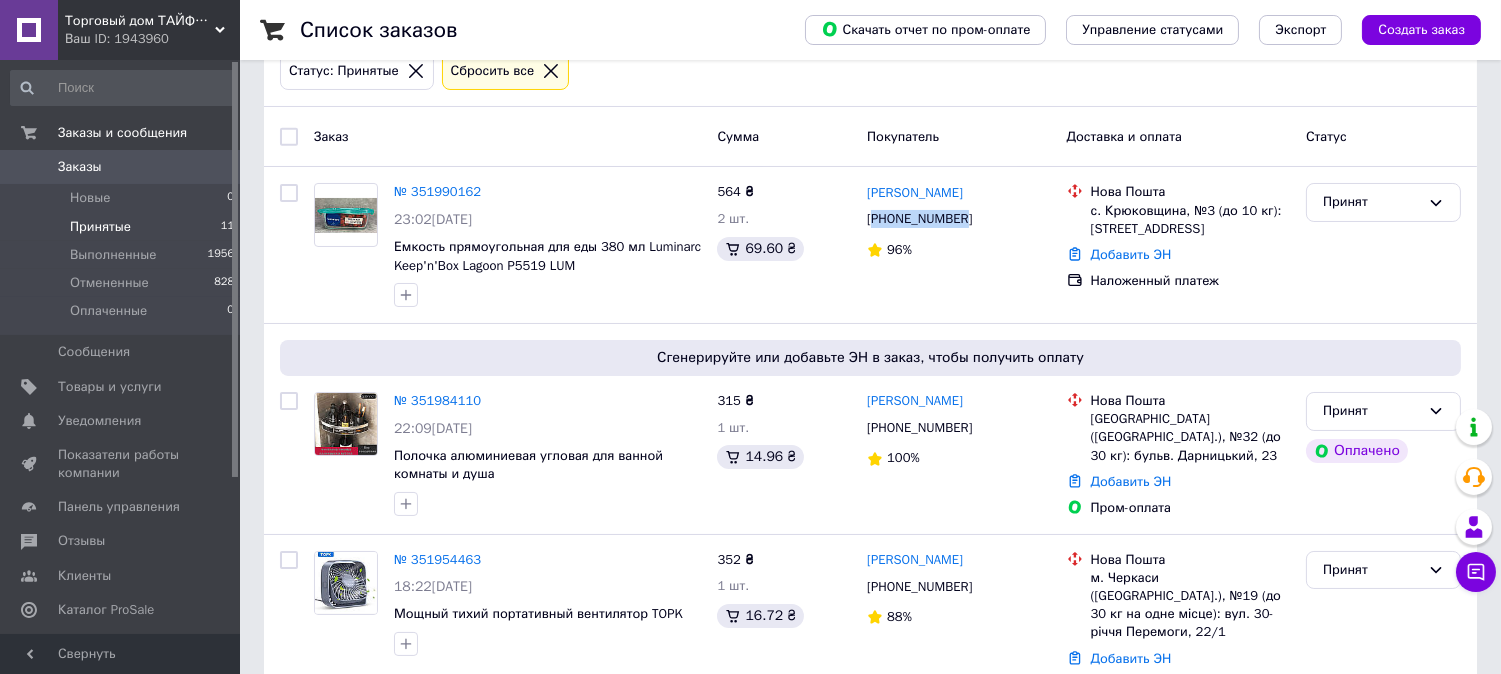 copy on "[PERSON_NAME]" 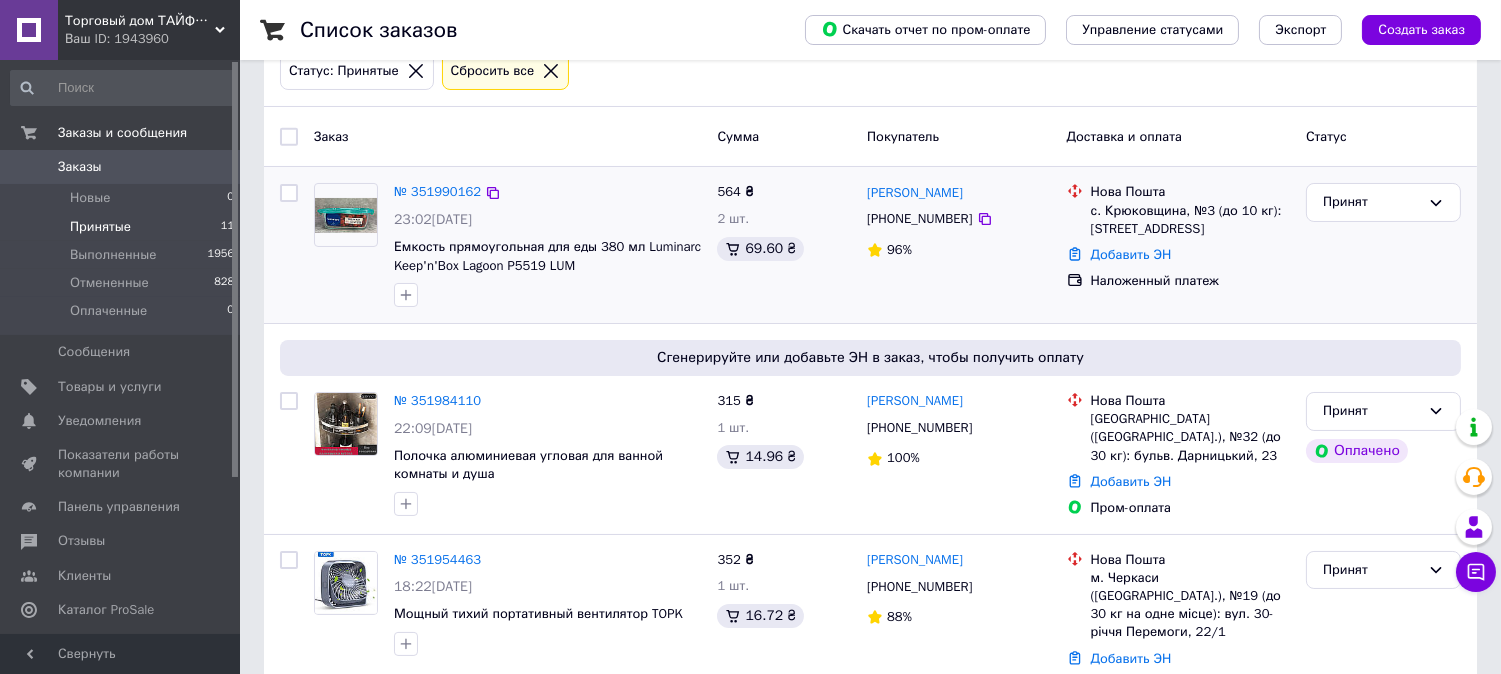 click on "с. Крюковщина, №3 (до 10 кг): [STREET_ADDRESS]" at bounding box center (1190, 220) 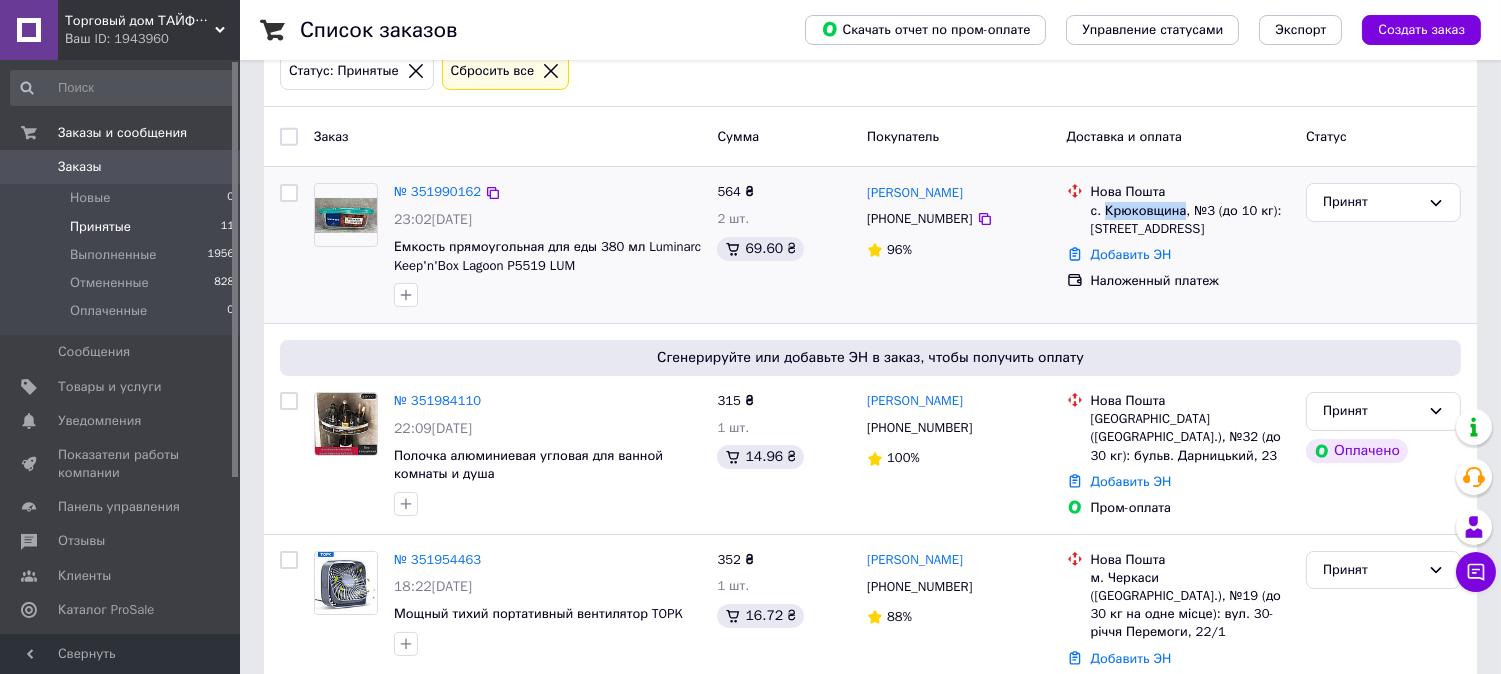click on "с. Крюковщина, №3 (до 10 кг): [STREET_ADDRESS]" at bounding box center [1190, 220] 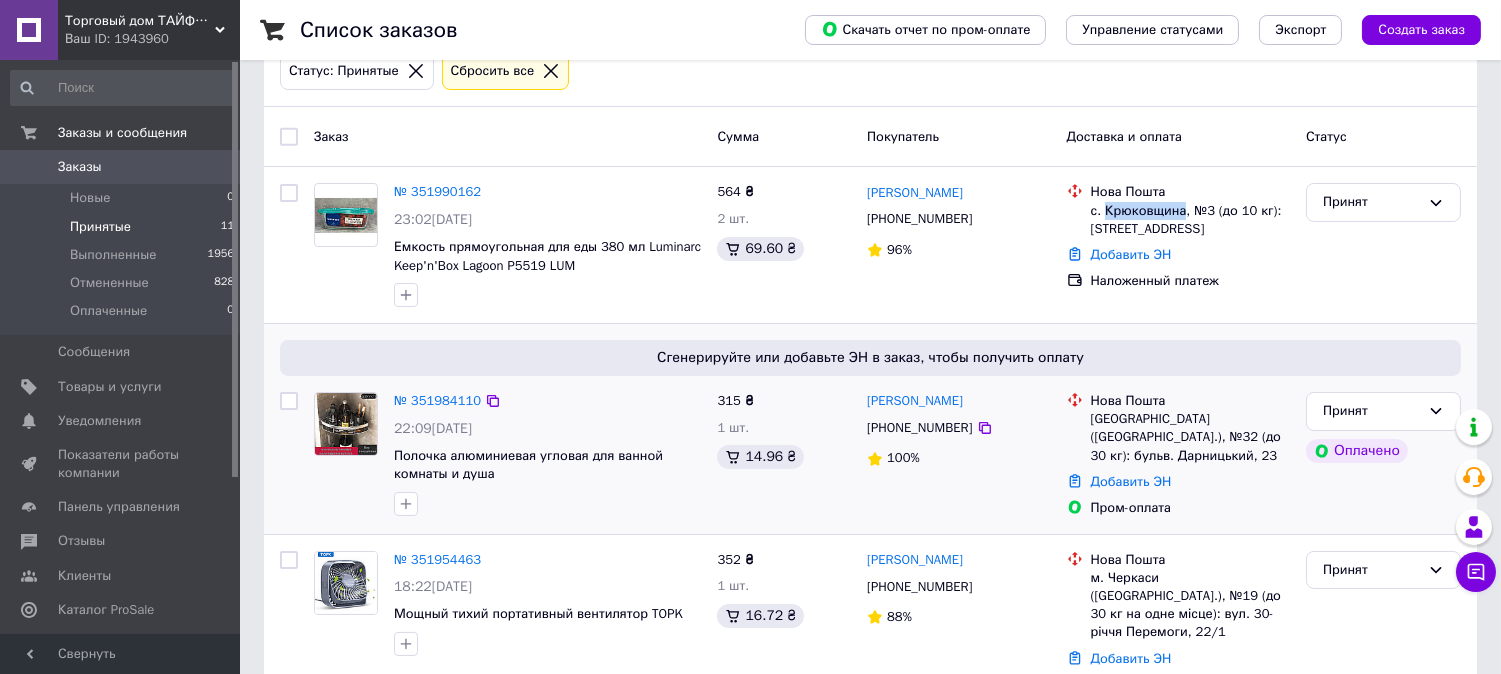 copy on "Крюковщина" 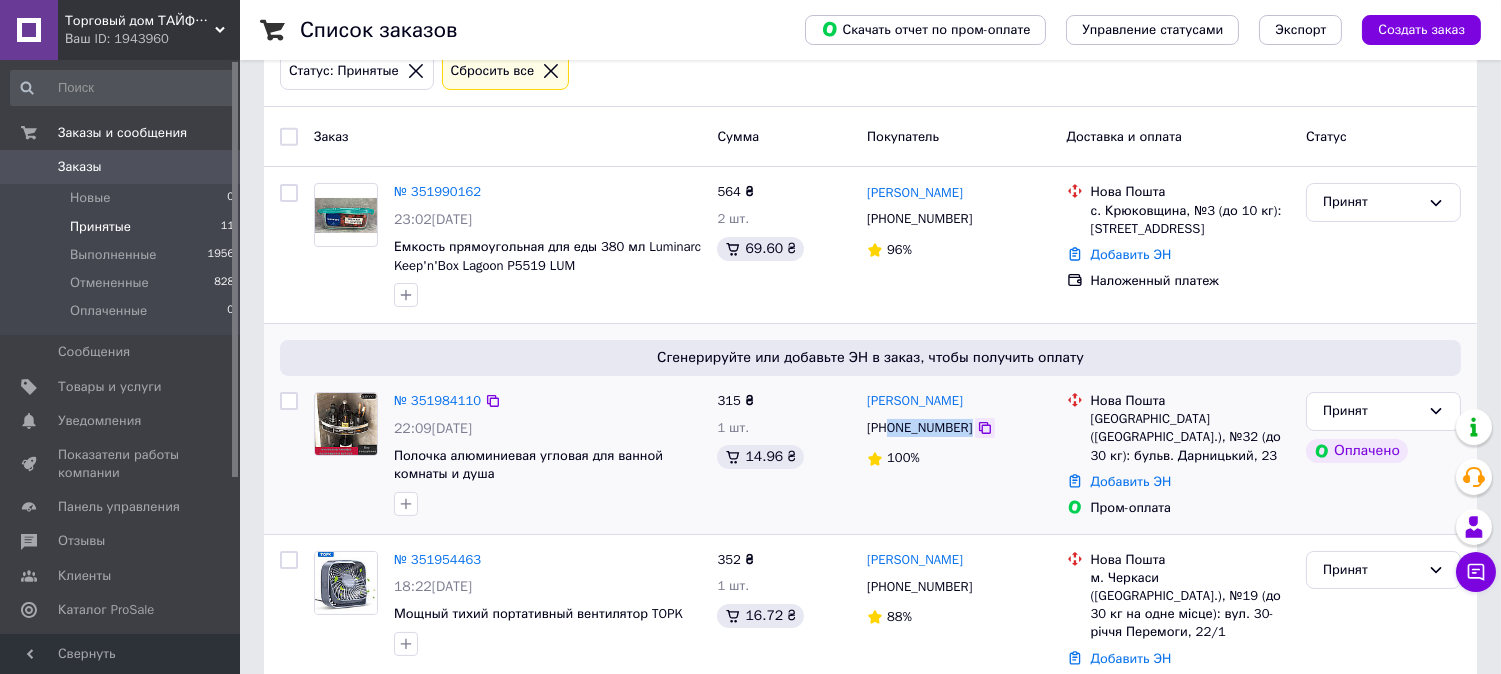 drag, startPoint x: 892, startPoint y: 425, endPoint x: 971, endPoint y: 425, distance: 79 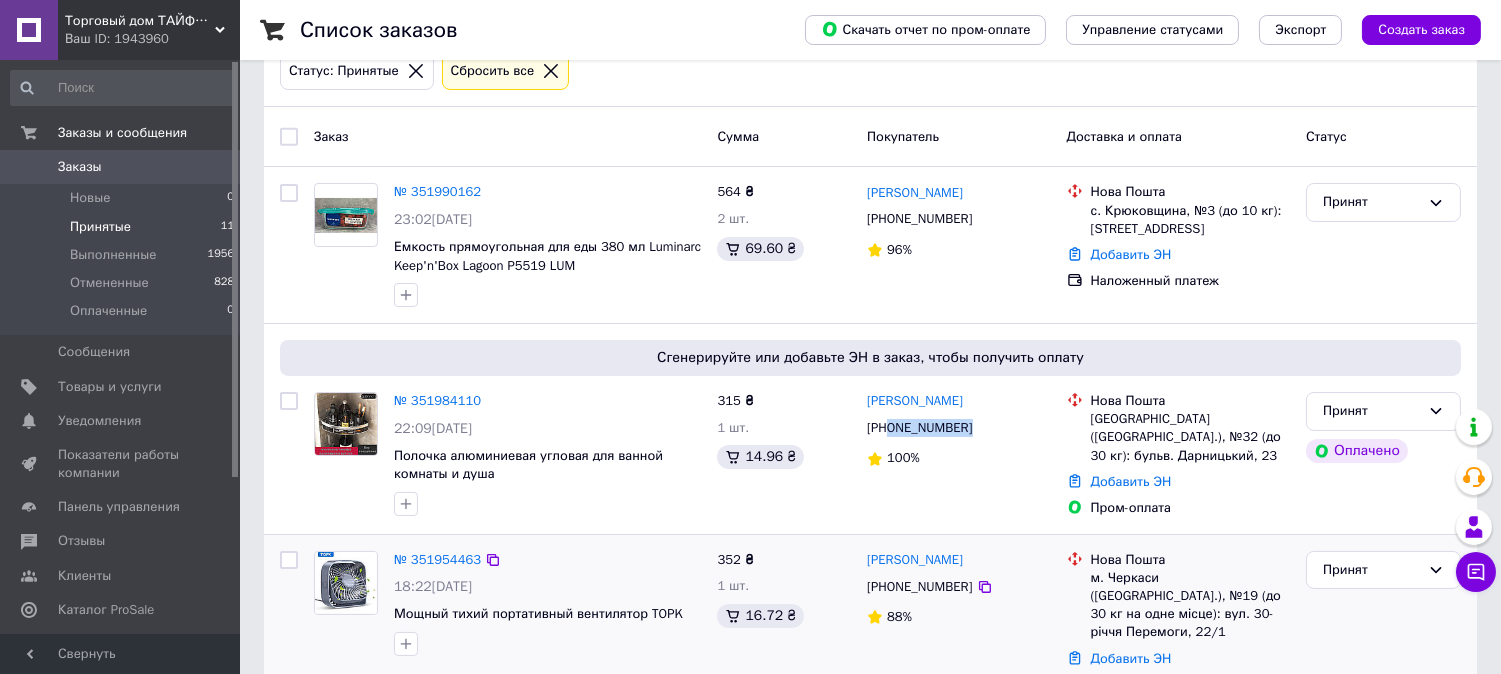 copy on "0502491092" 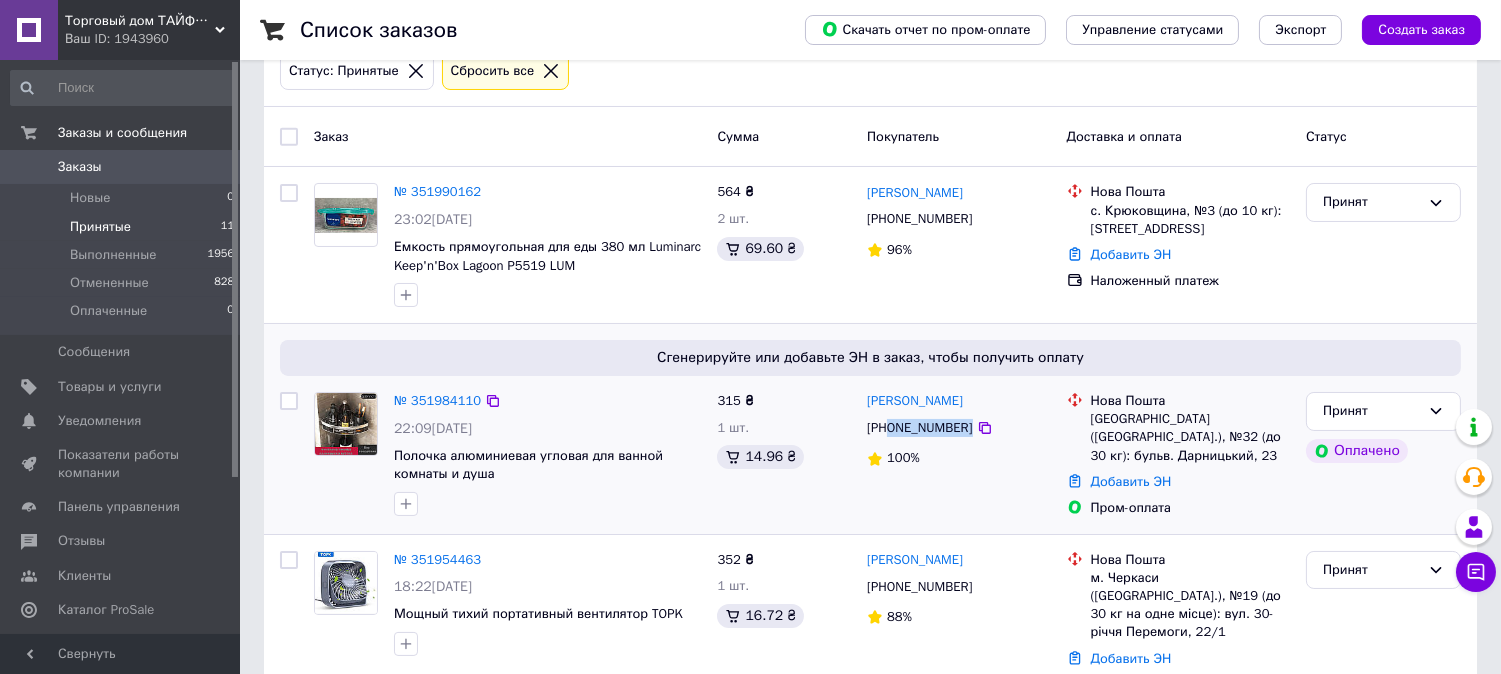 drag, startPoint x: 988, startPoint y: 405, endPoint x: 856, endPoint y: 405, distance: 132 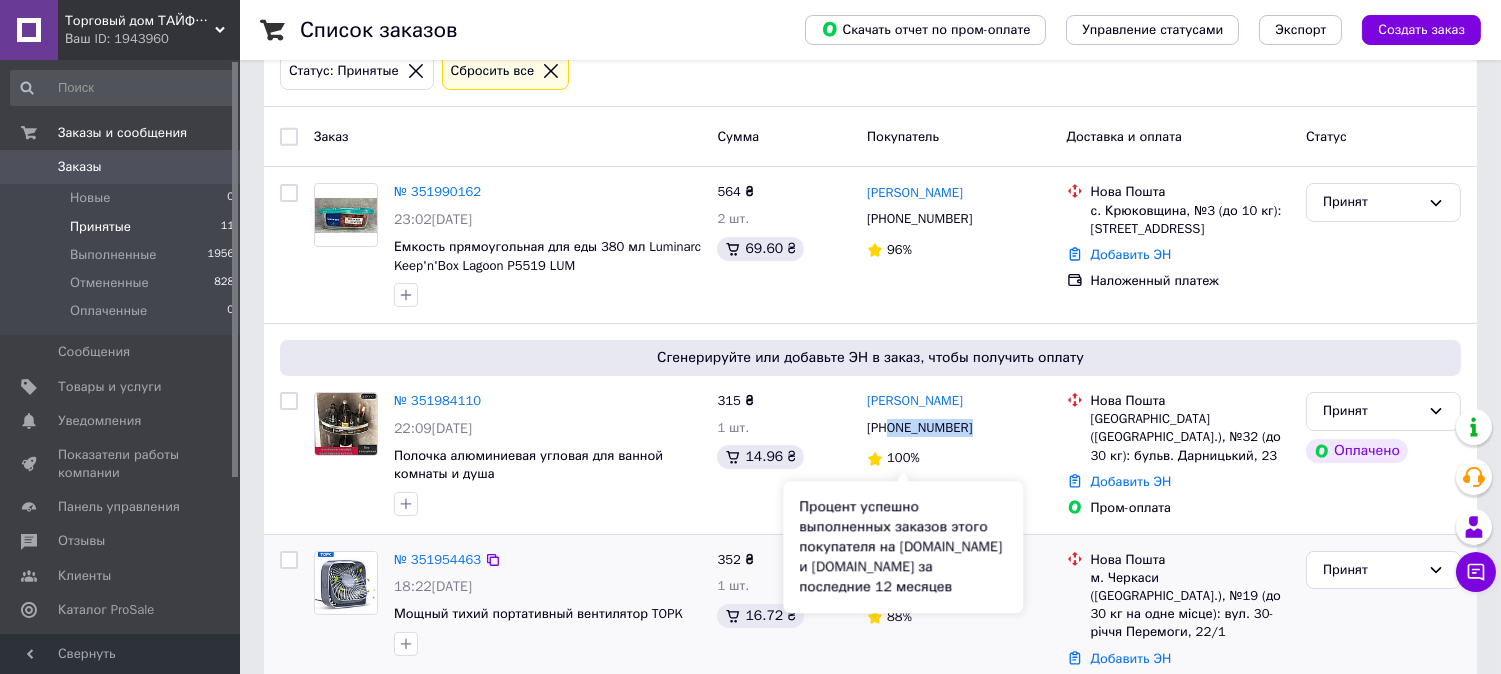 copy on "315 ₴ 1 шт. 14.96 ₴ [PERSON_NAME]" 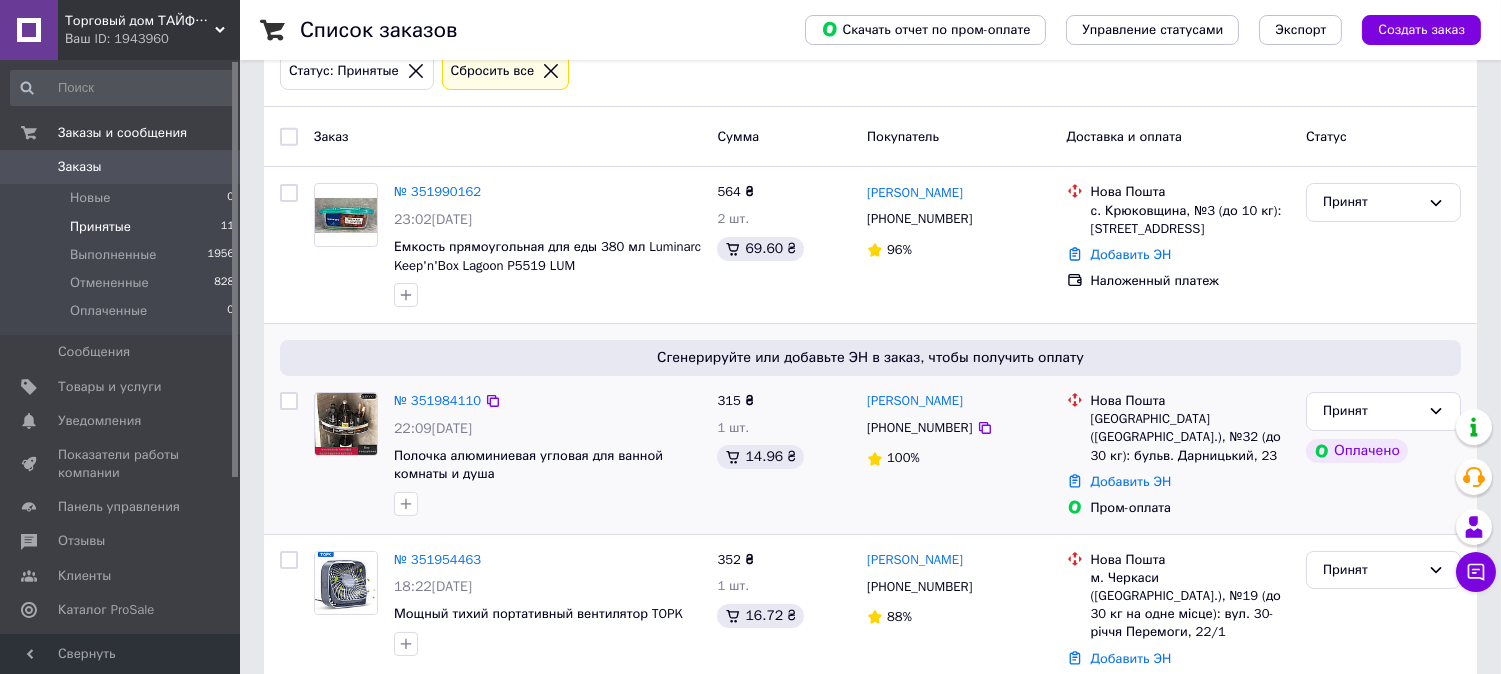 click on "[PERSON_NAME] [PHONE_NUMBER] 100%" at bounding box center [959, 455] 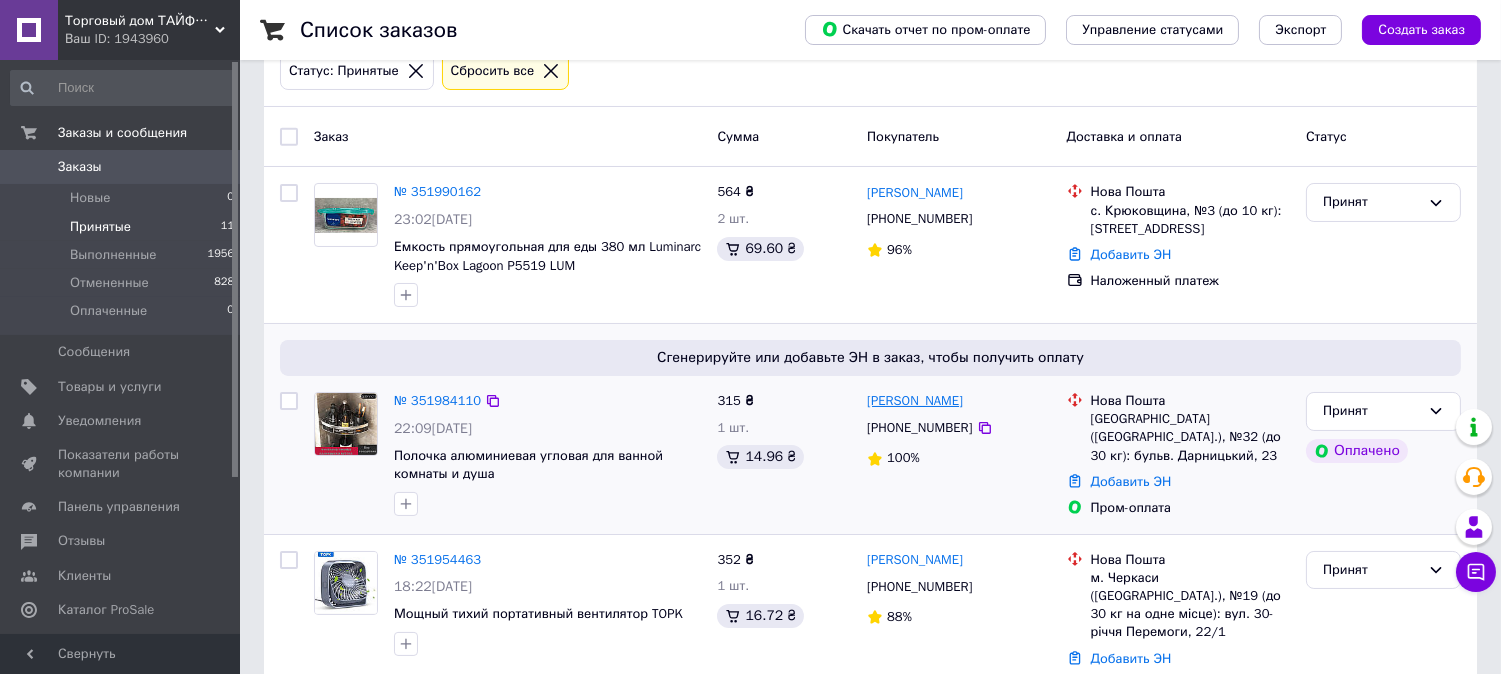 drag, startPoint x: 1004, startPoint y: 400, endPoint x: 868, endPoint y: 407, distance: 136.18002 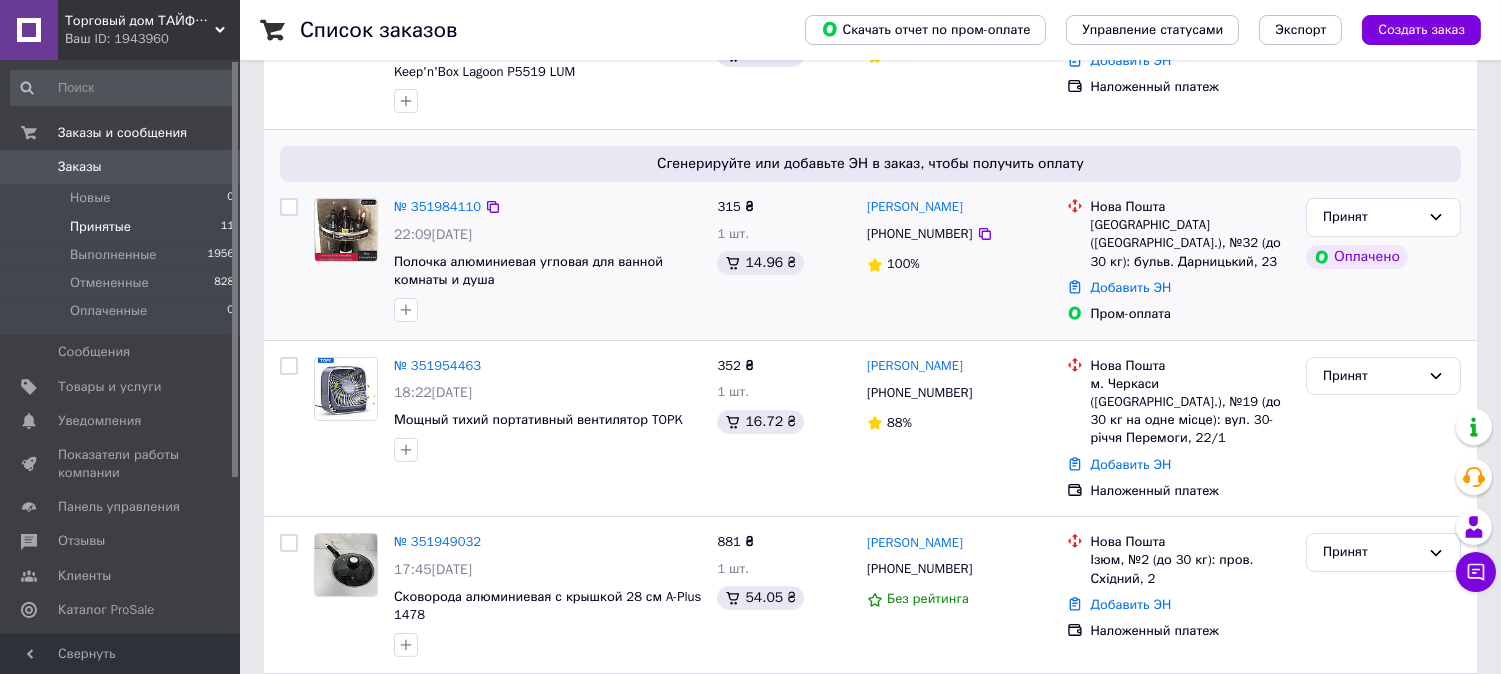 scroll, scrollTop: 555, scrollLeft: 0, axis: vertical 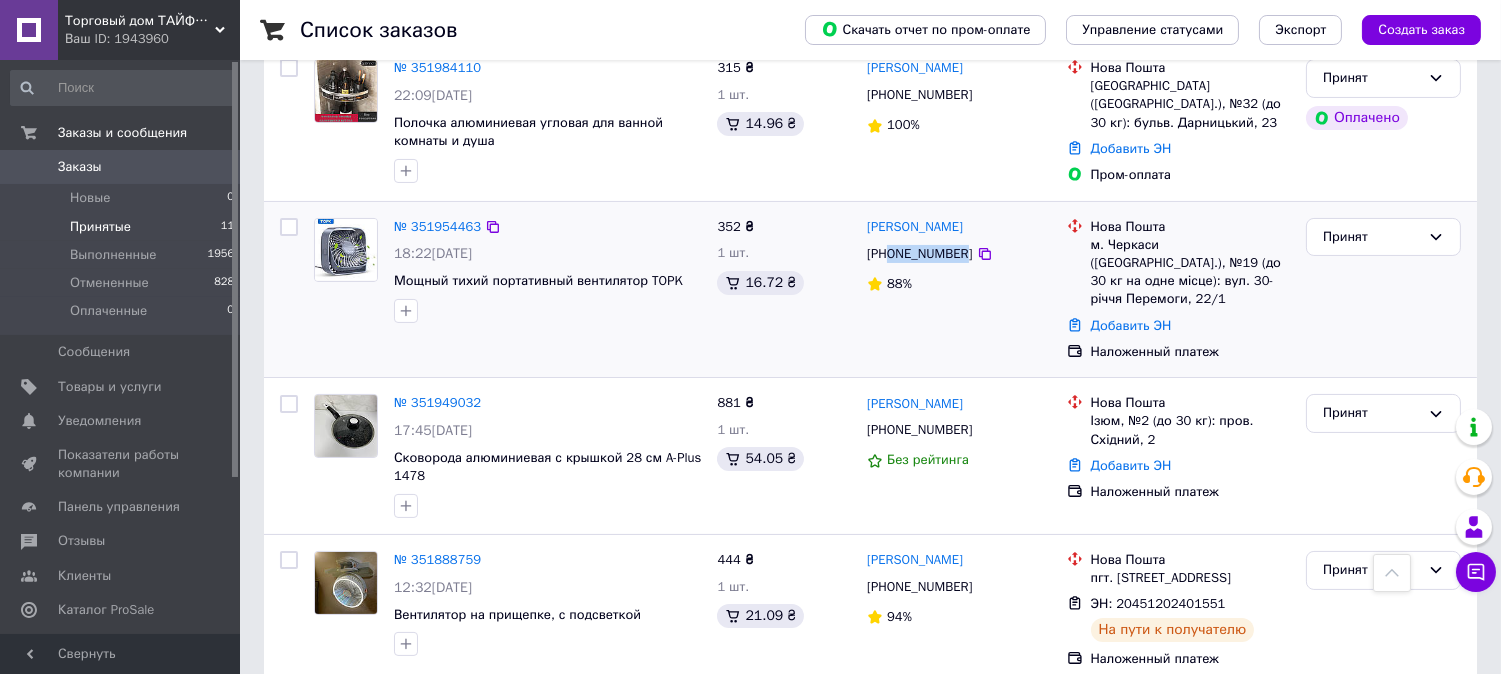 drag, startPoint x: 890, startPoint y: 253, endPoint x: 960, endPoint y: 256, distance: 70.064255 